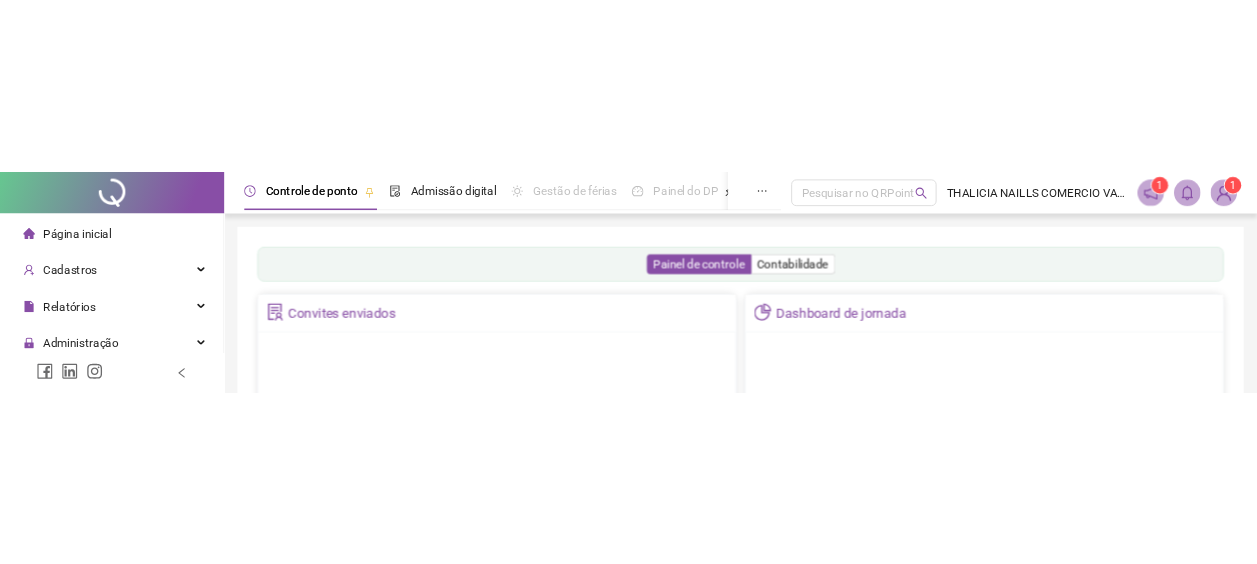 scroll, scrollTop: 0, scrollLeft: 0, axis: both 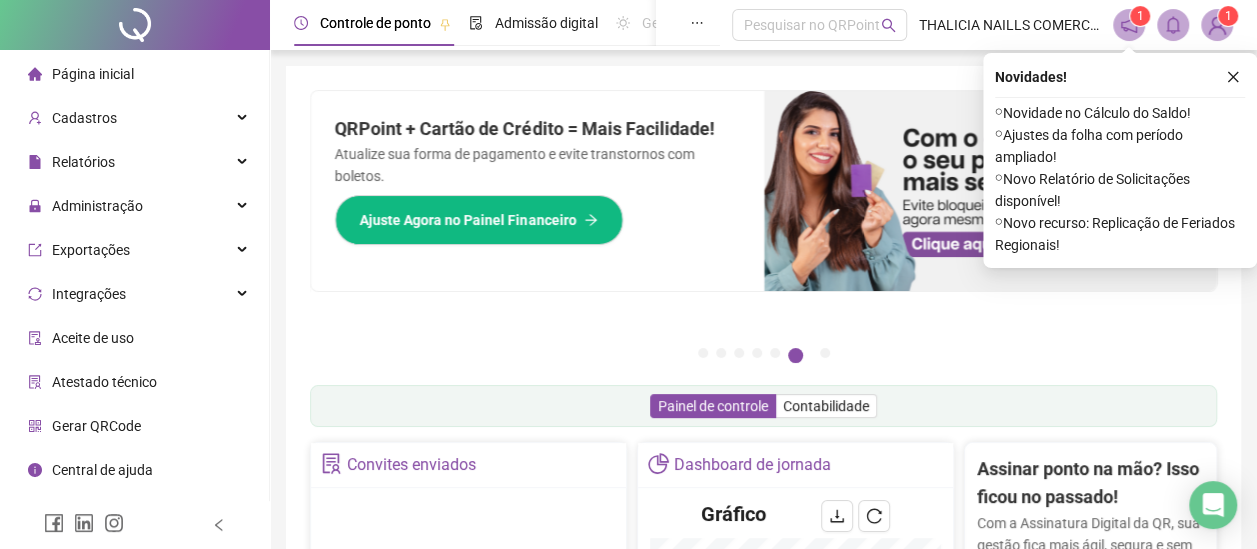 click 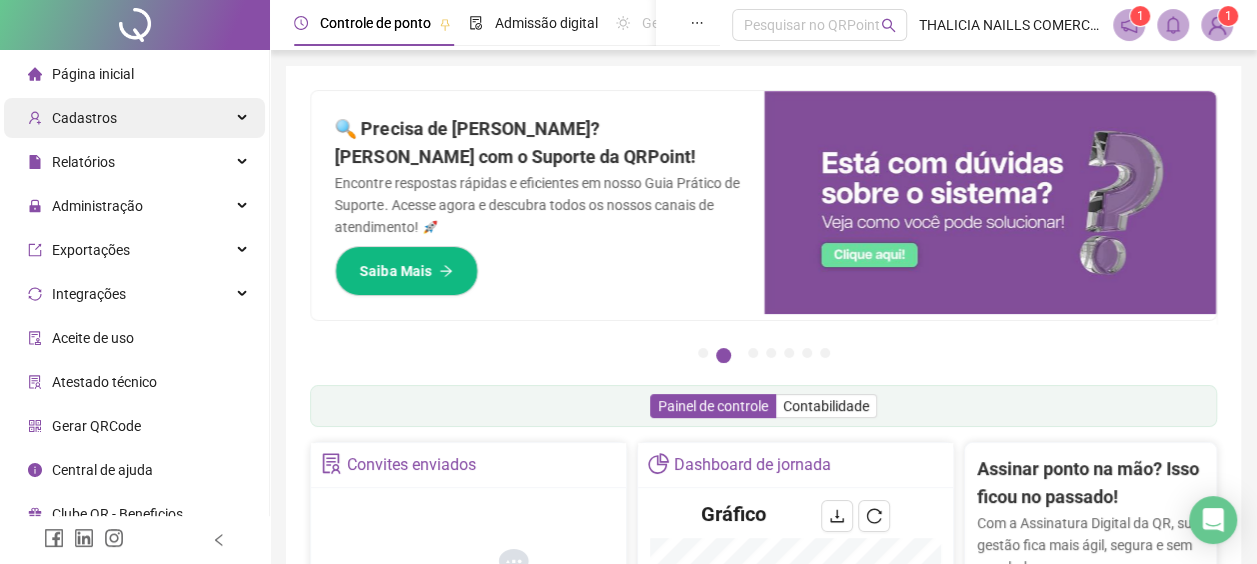 click on "Cadastros" at bounding box center [72, 118] 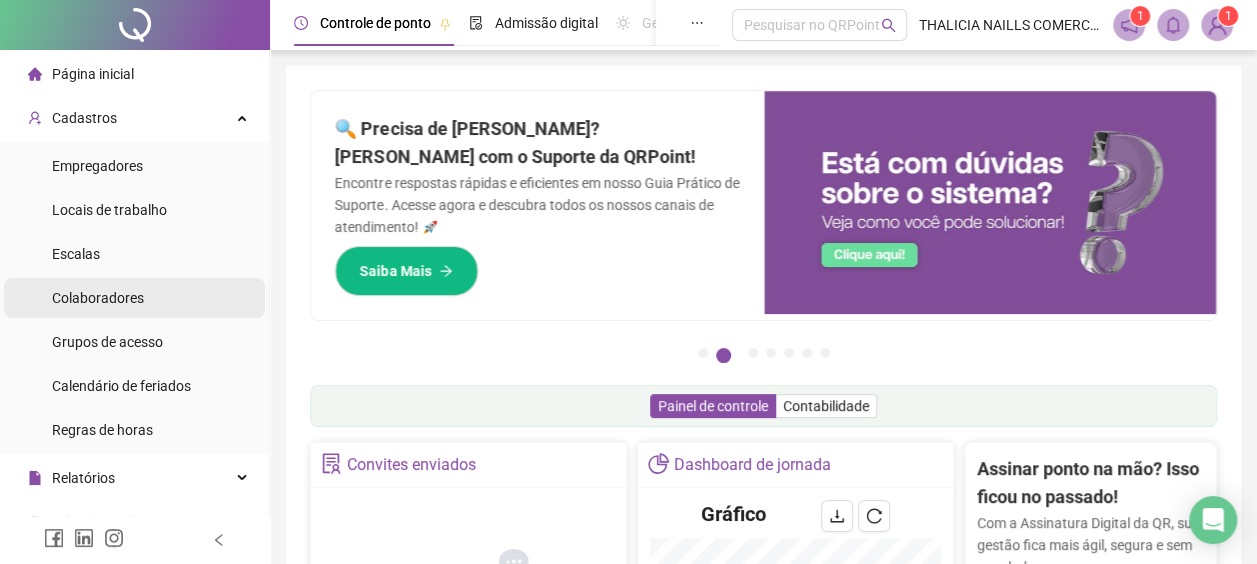 click on "Colaboradores" at bounding box center (98, 298) 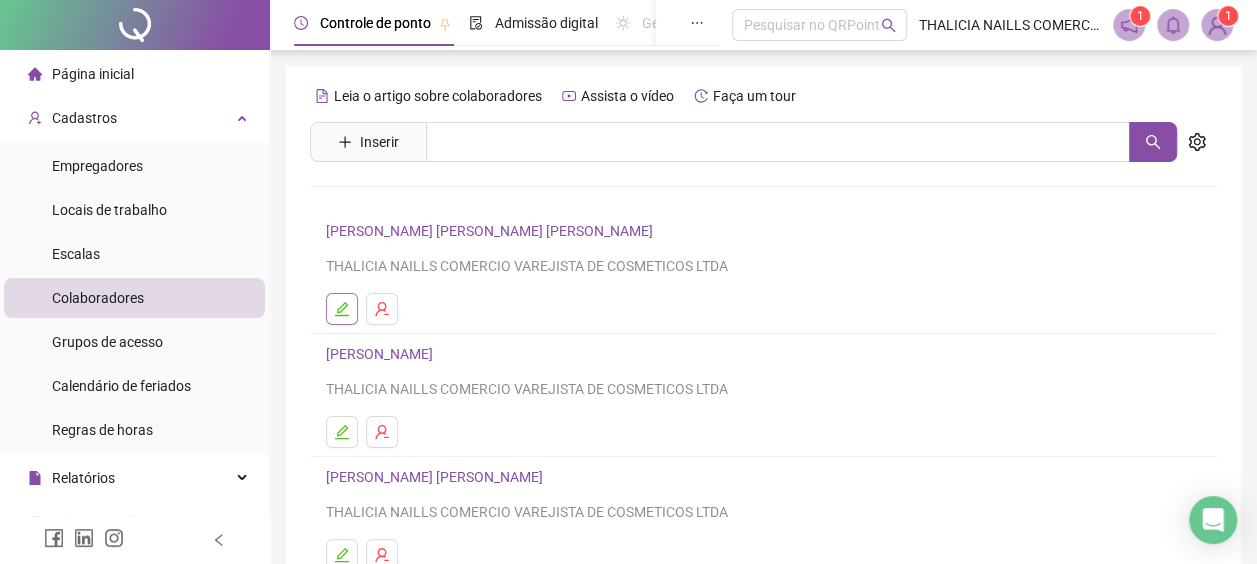 click at bounding box center (342, 309) 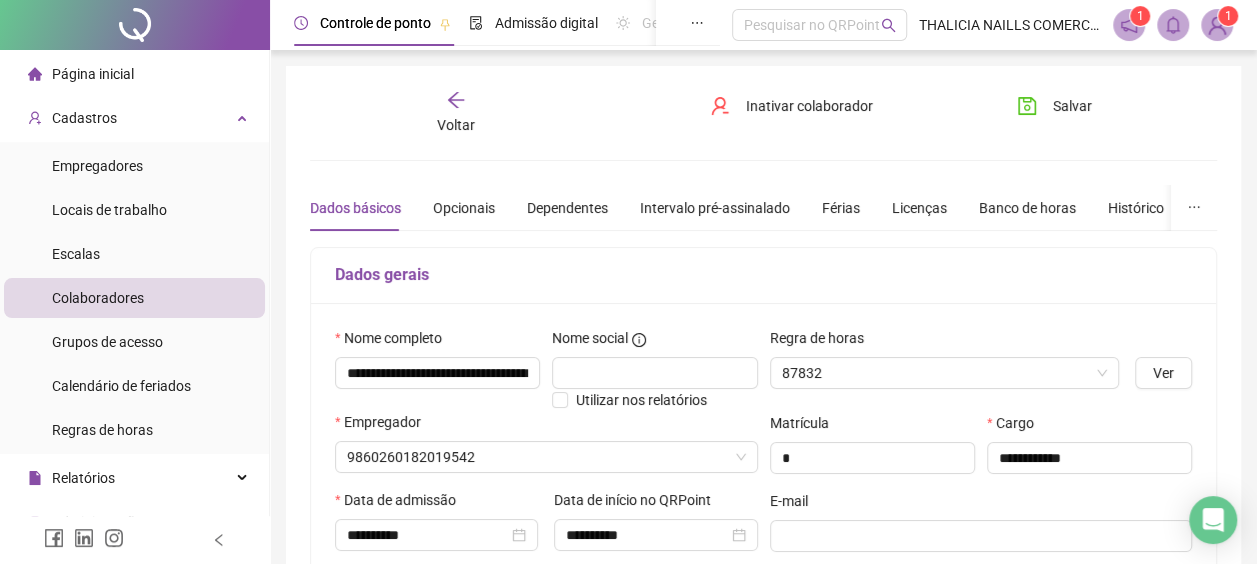 type on "**********" 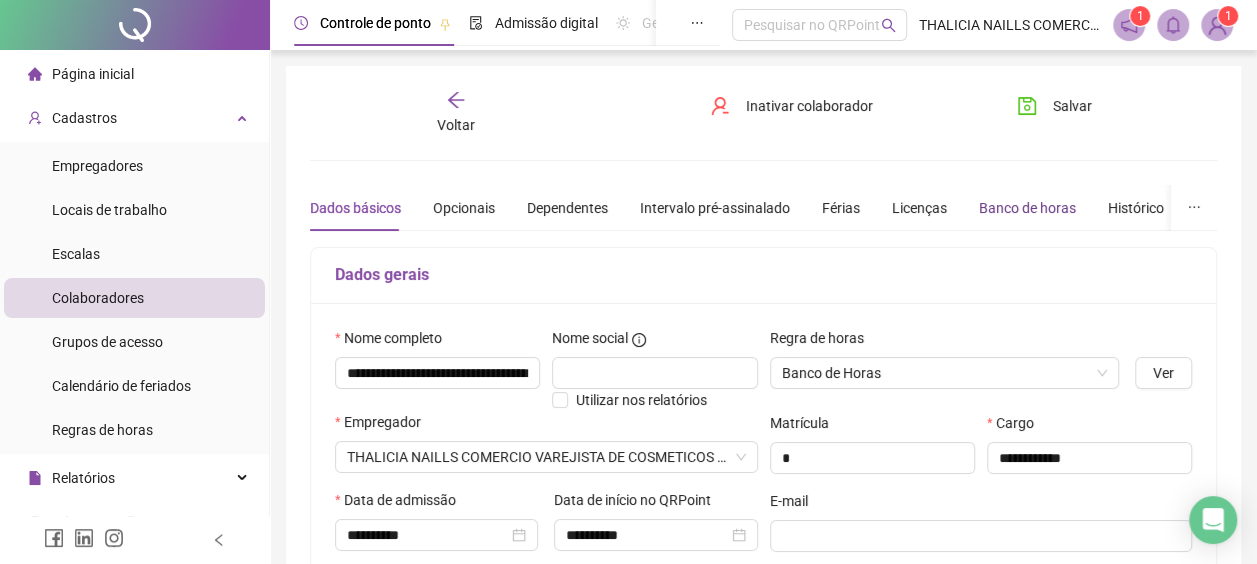 click on "Banco de horas" at bounding box center (1027, 208) 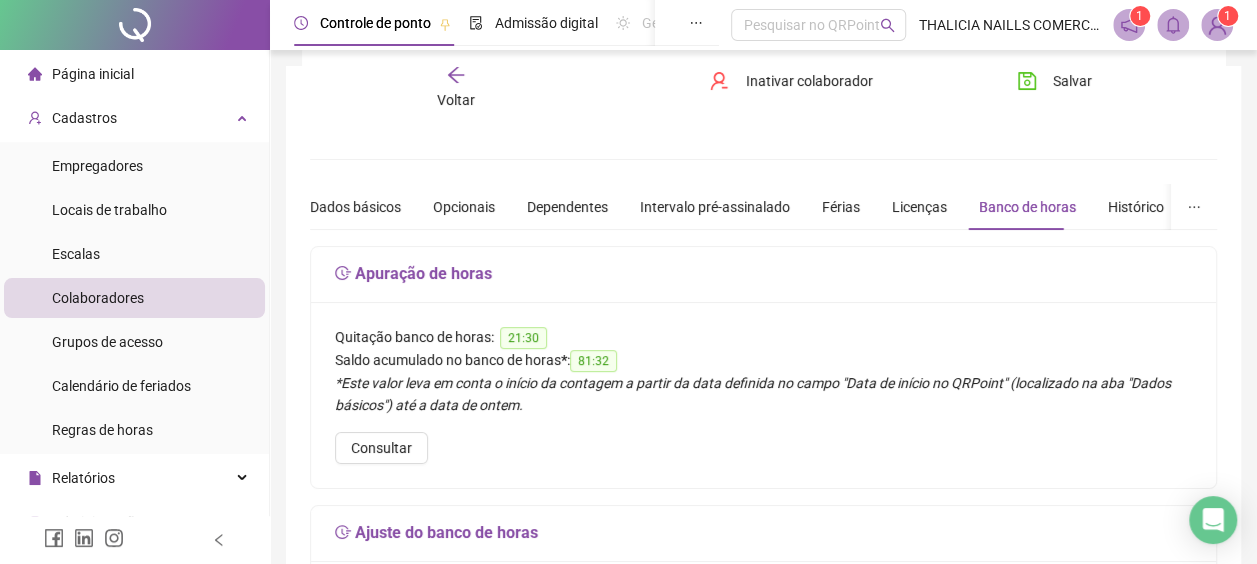 scroll, scrollTop: 200, scrollLeft: 0, axis: vertical 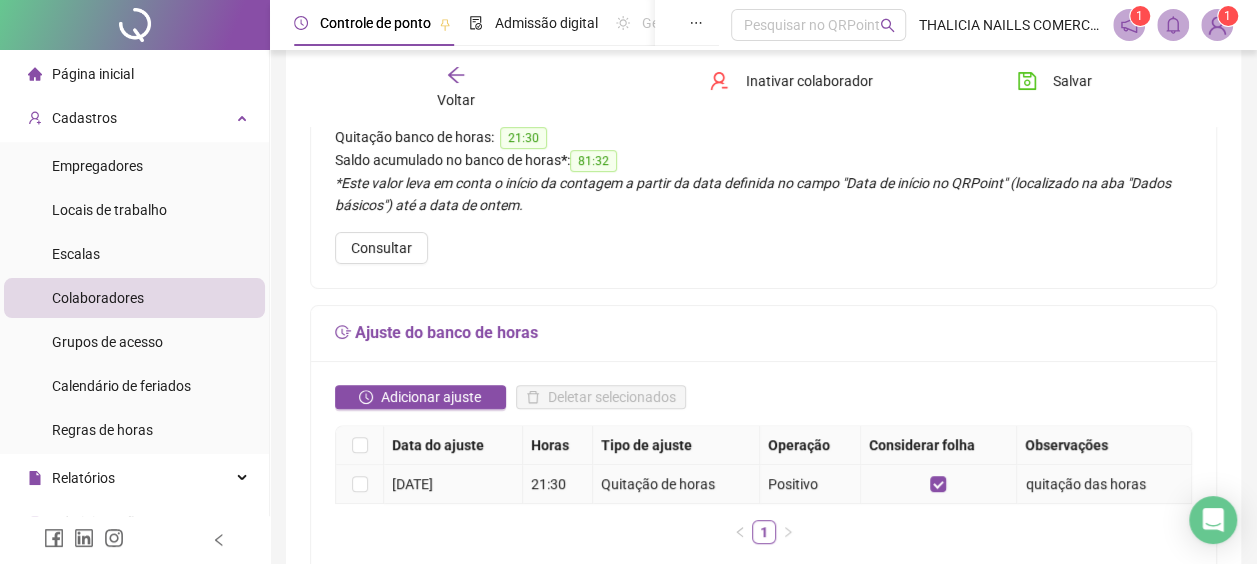 drag, startPoint x: 559, startPoint y: 474, endPoint x: 503, endPoint y: 481, distance: 56.435802 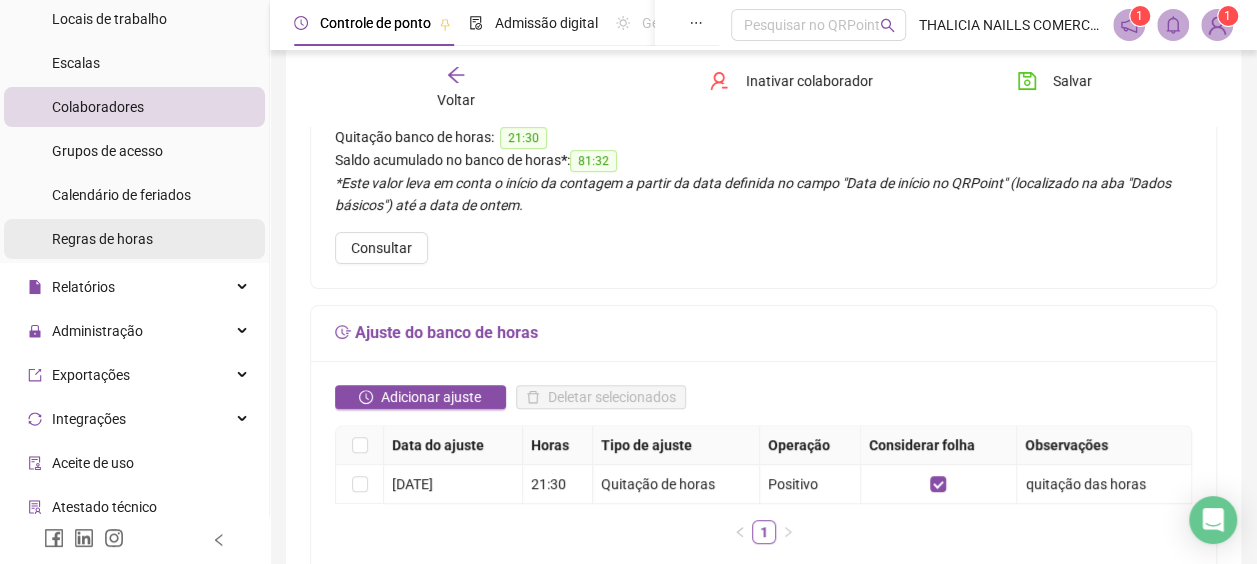 scroll, scrollTop: 190, scrollLeft: 0, axis: vertical 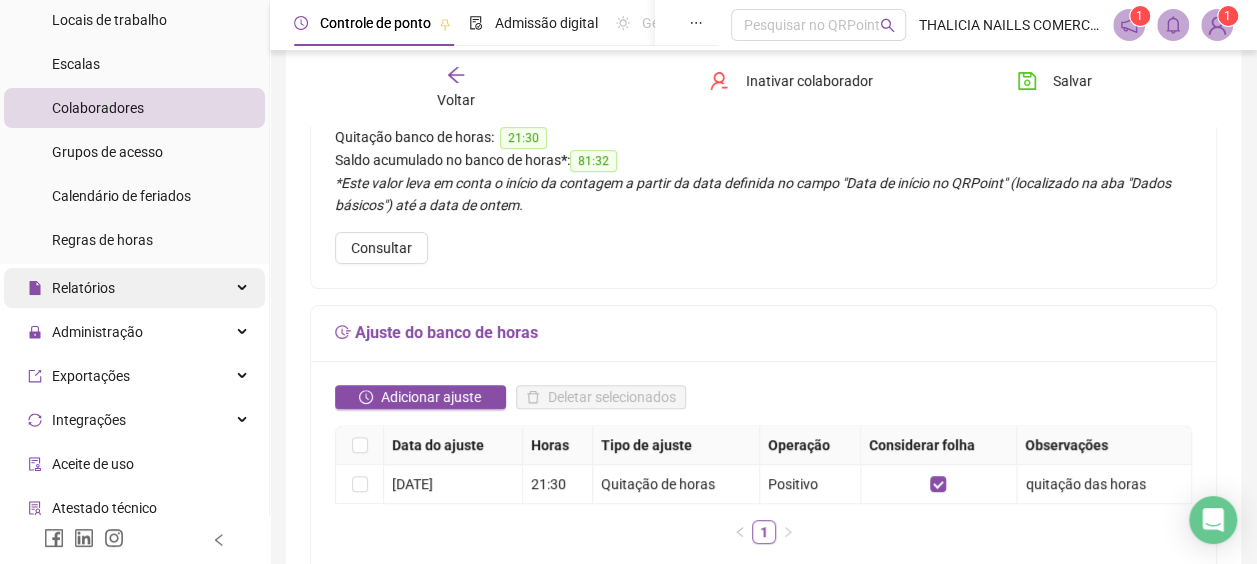 click on "Relatórios" at bounding box center [134, 288] 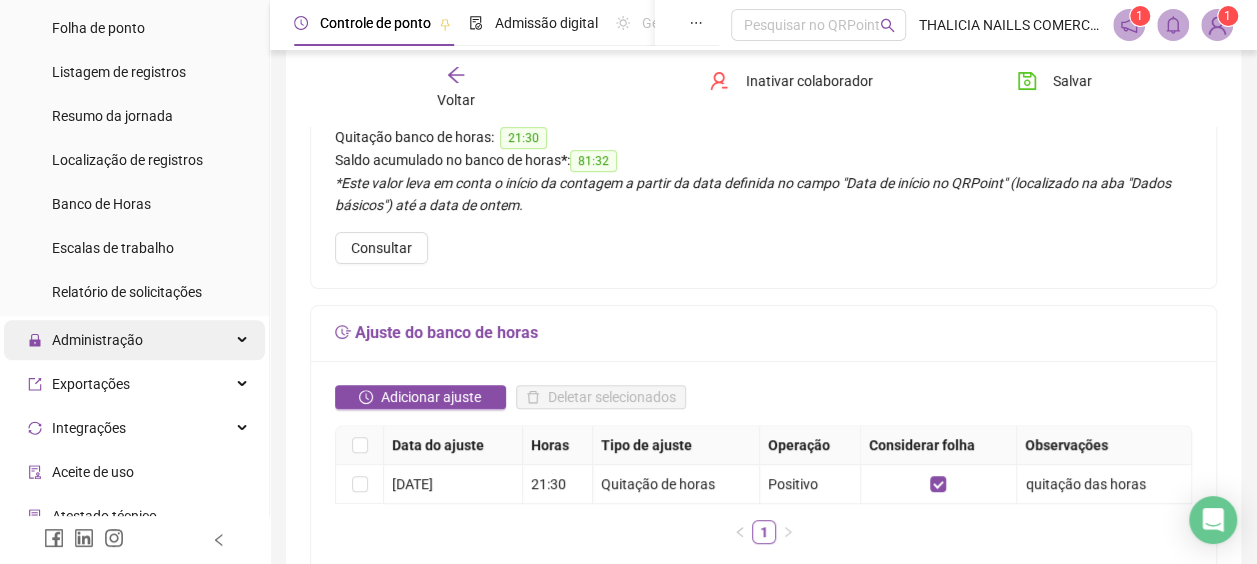 scroll, scrollTop: 590, scrollLeft: 0, axis: vertical 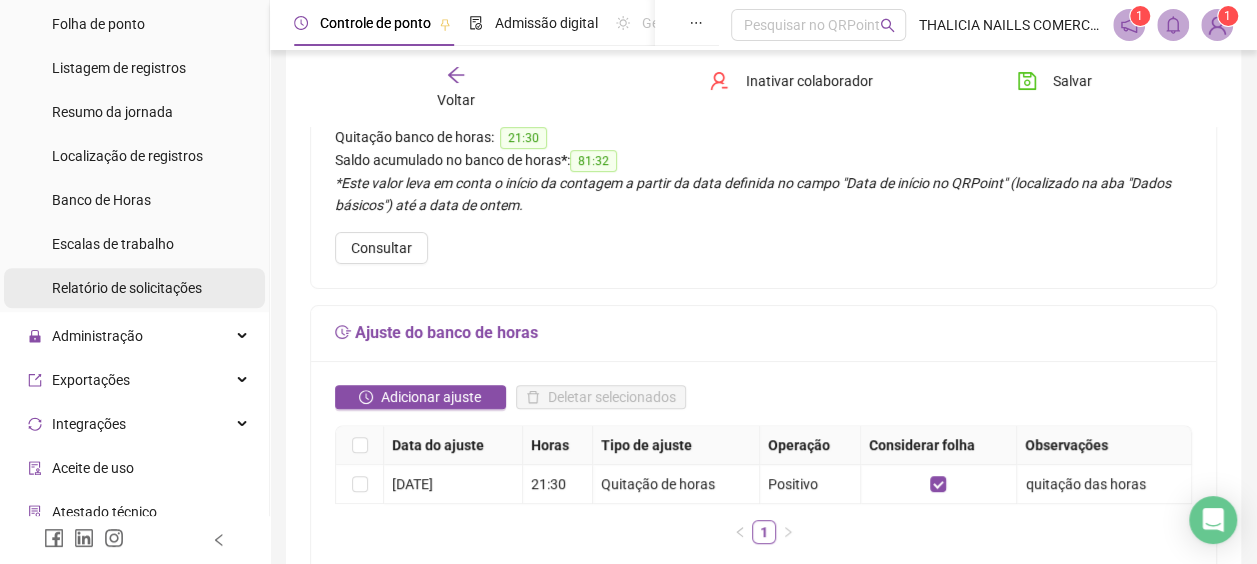 click on "Relatório de solicitações" at bounding box center (127, 288) 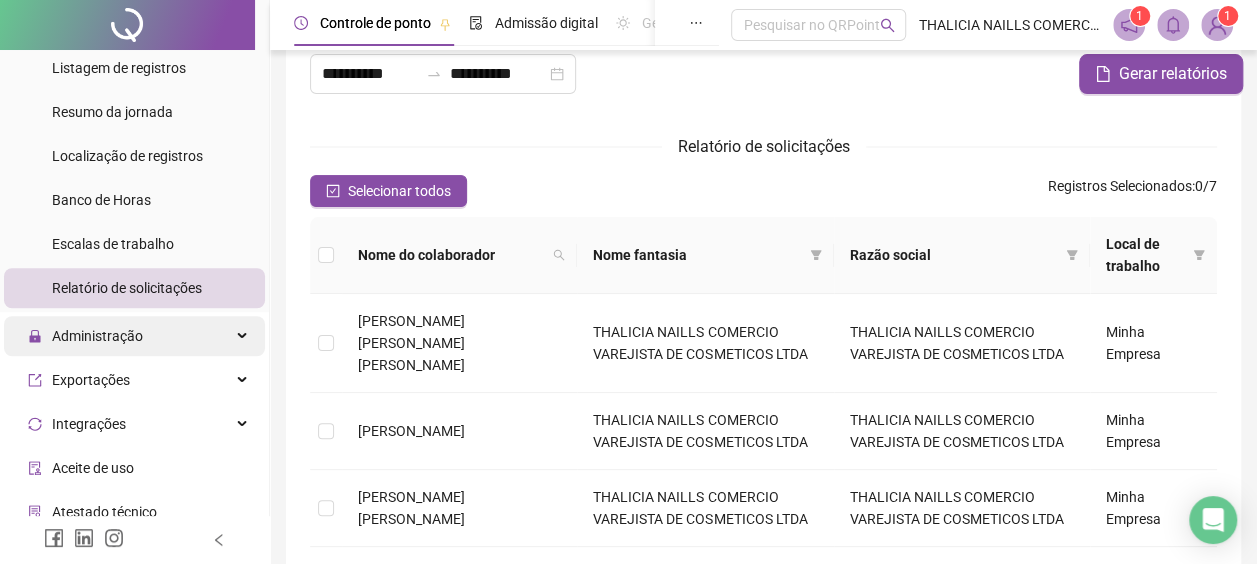 scroll, scrollTop: 200, scrollLeft: 0, axis: vertical 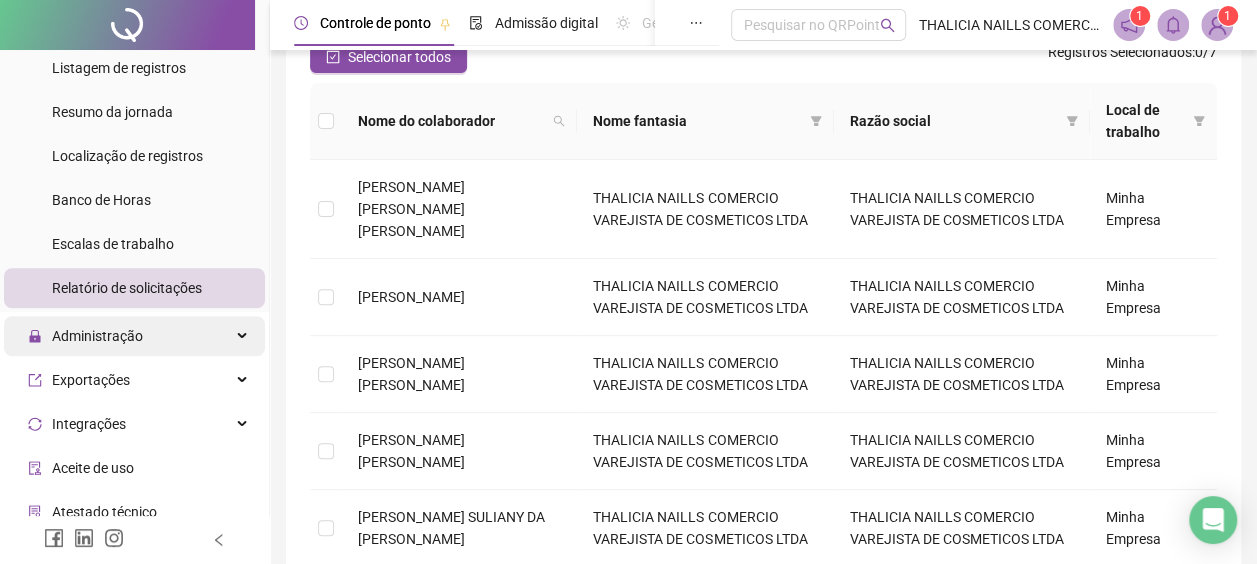 click on "Administração" at bounding box center (97, 336) 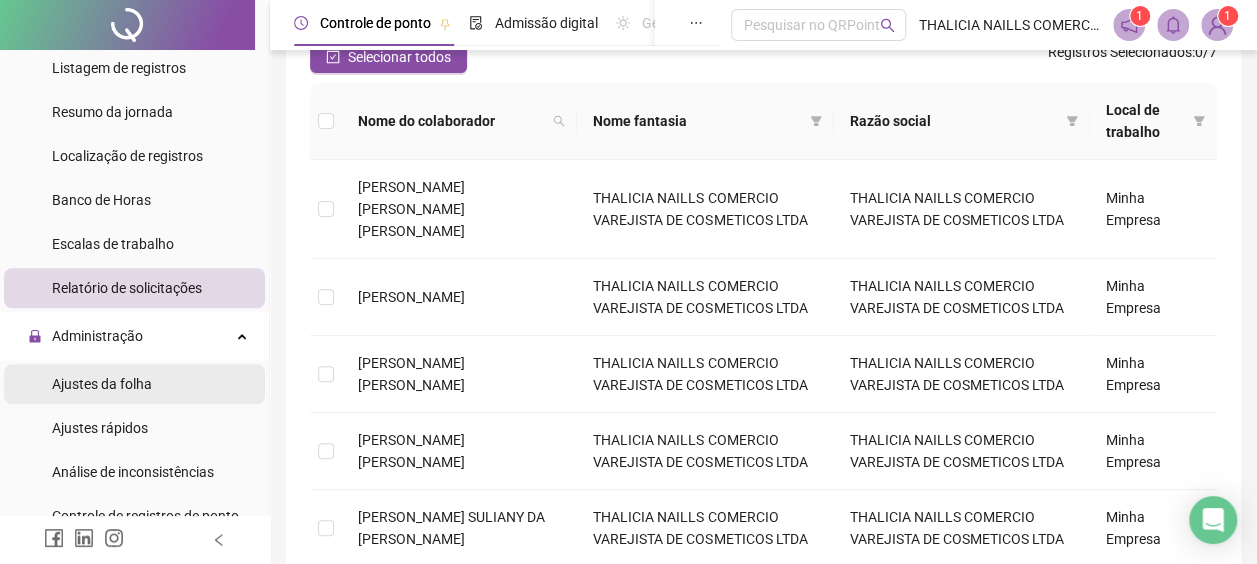 click on "Ajustes da folha" at bounding box center [102, 384] 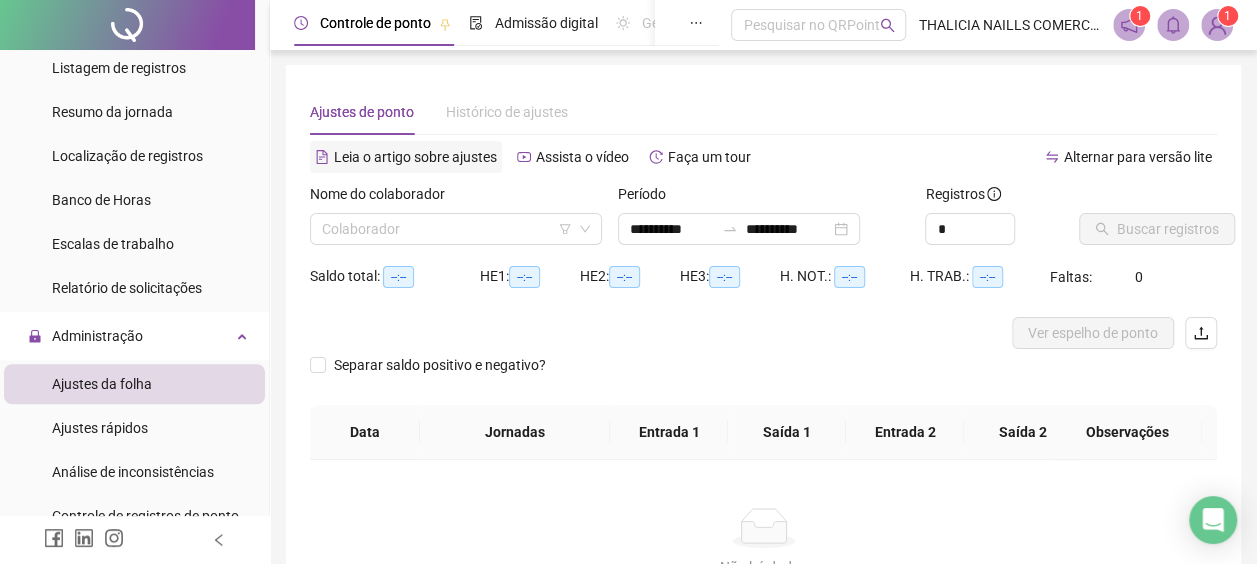 scroll, scrollTop: 0, scrollLeft: 0, axis: both 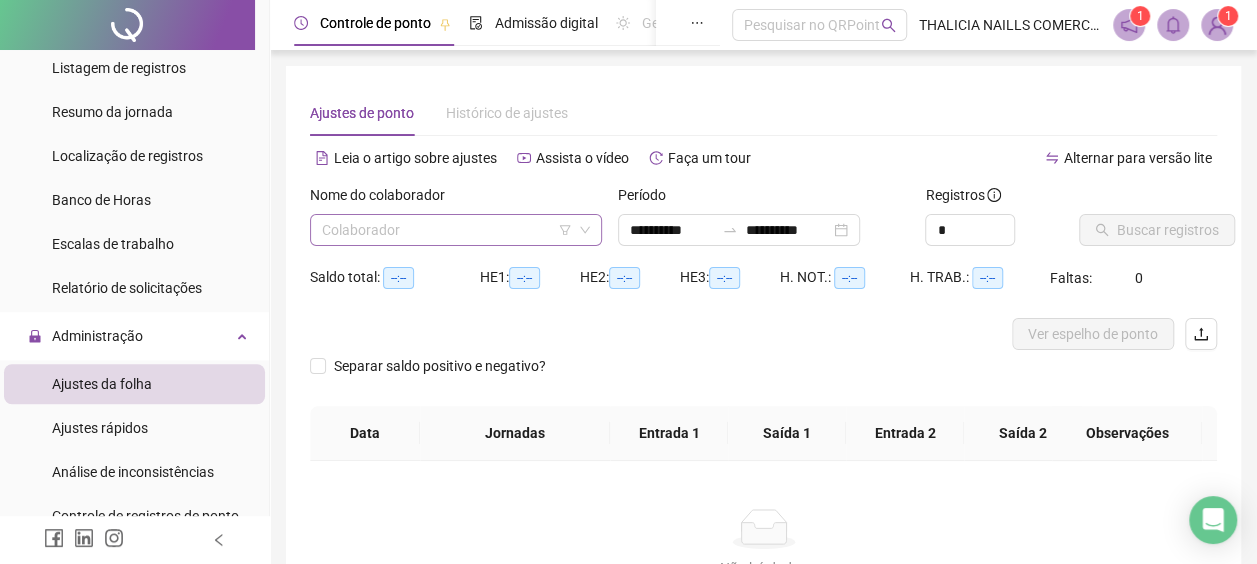 drag, startPoint x: 372, startPoint y: 248, endPoint x: 384, endPoint y: 240, distance: 14.422205 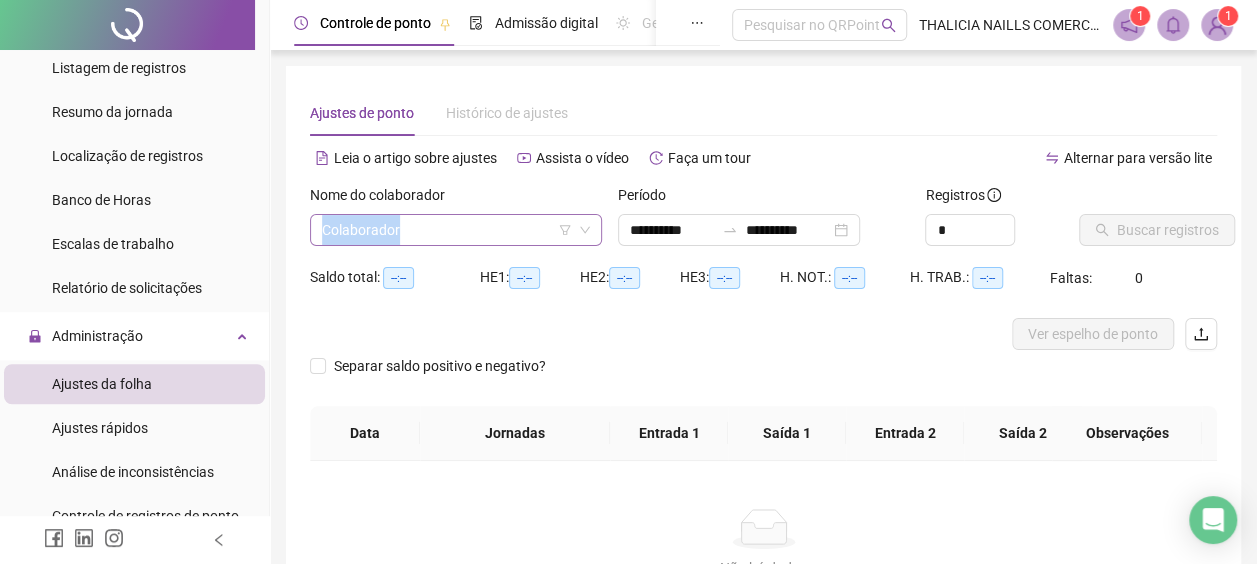 click at bounding box center [450, 230] 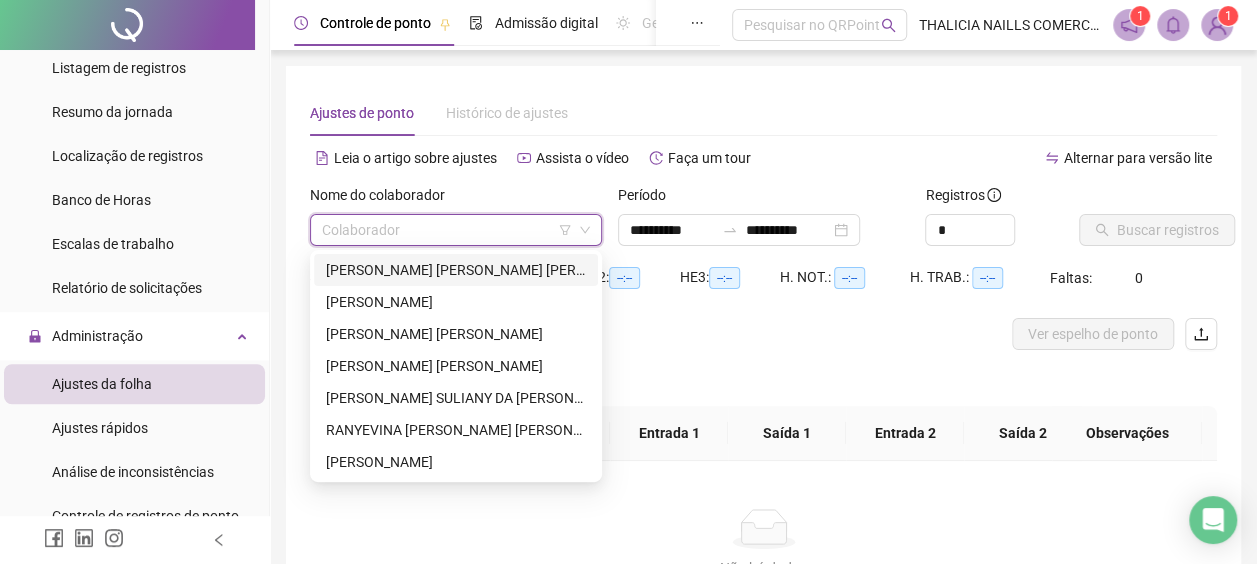 click on "[PERSON_NAME] [PERSON_NAME] [PERSON_NAME]" at bounding box center (456, 270) 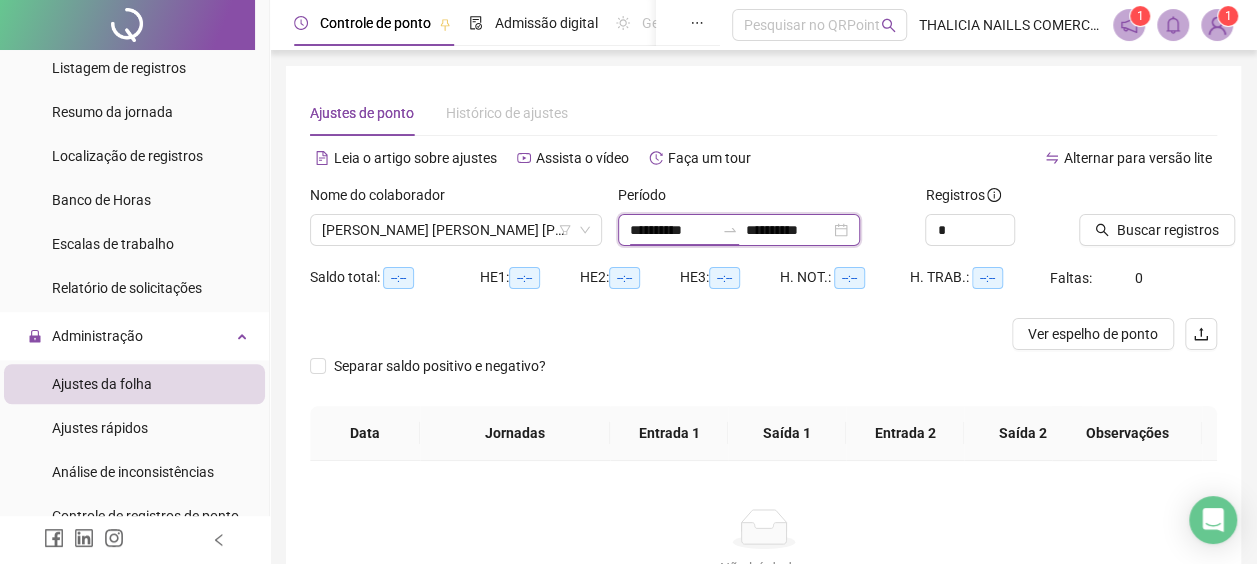 click on "**********" at bounding box center [672, 230] 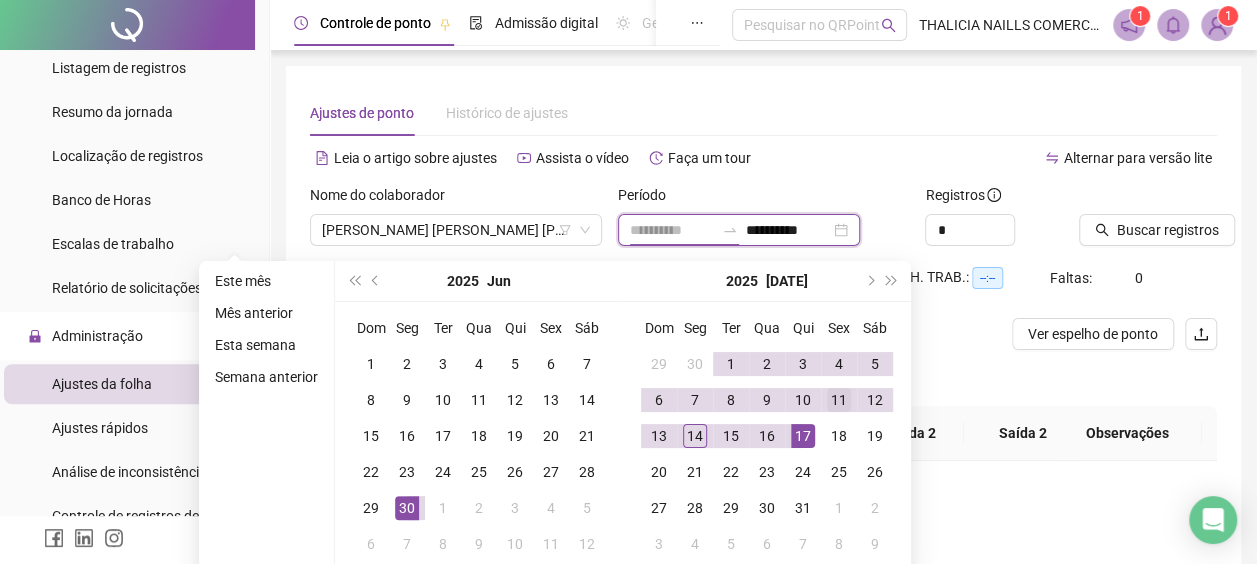 type on "**********" 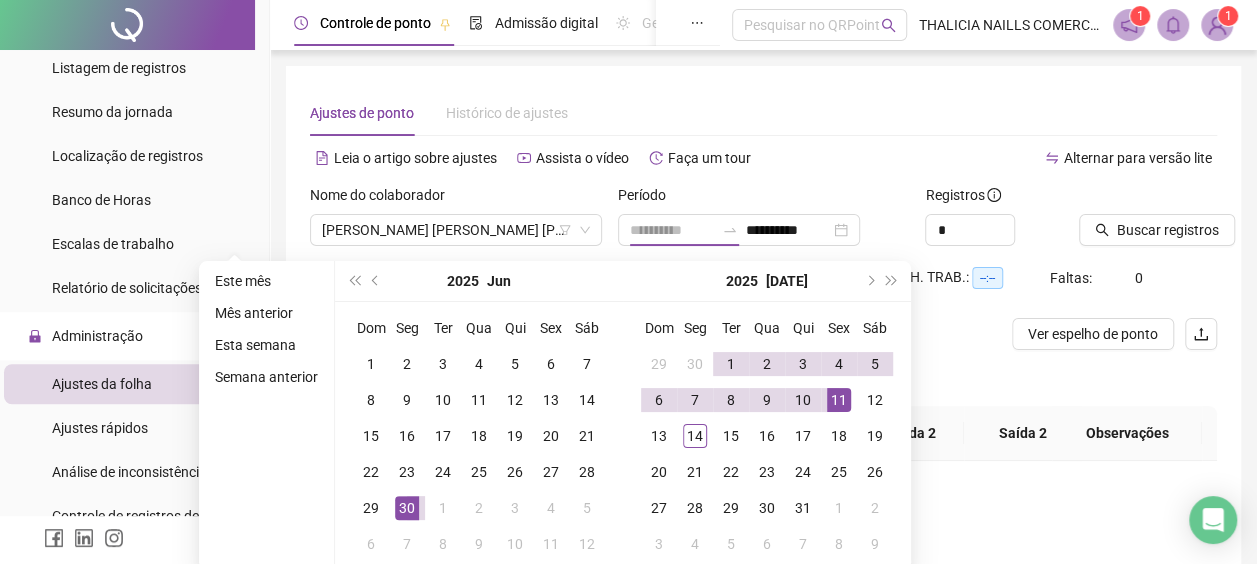 click on "11" at bounding box center [839, 400] 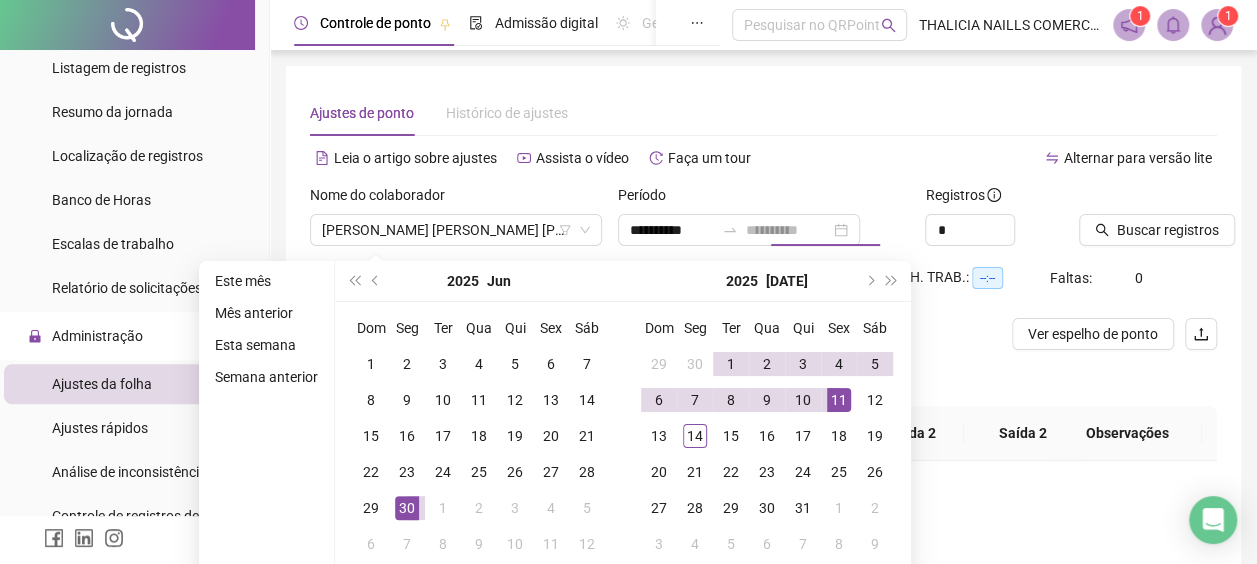 click on "11" at bounding box center (839, 400) 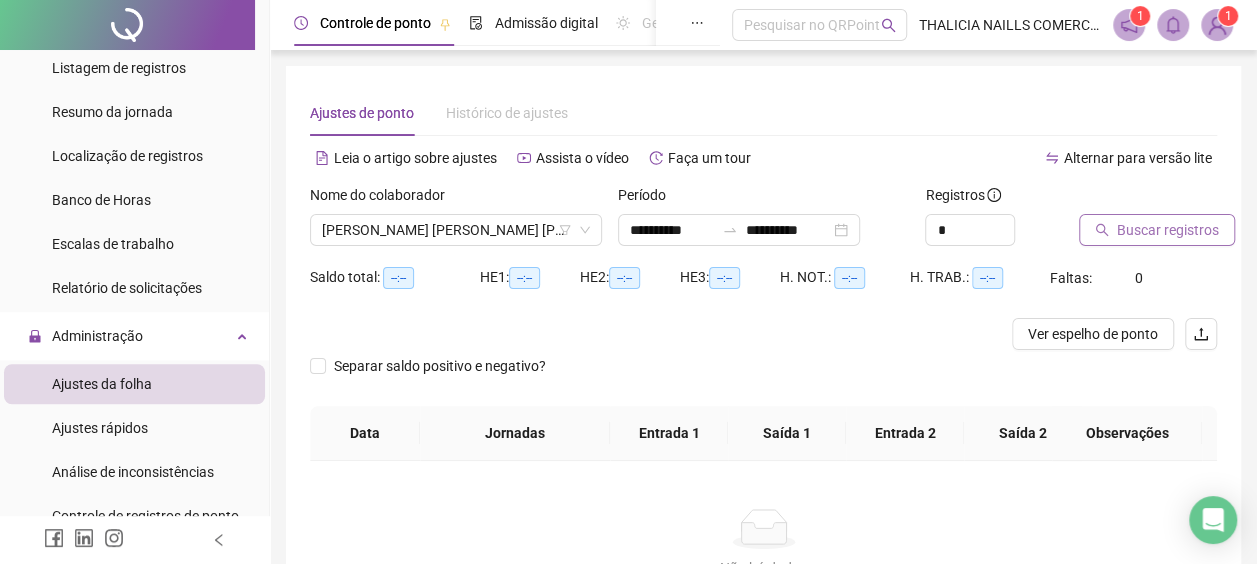 click on "Buscar registros" at bounding box center [1148, 223] 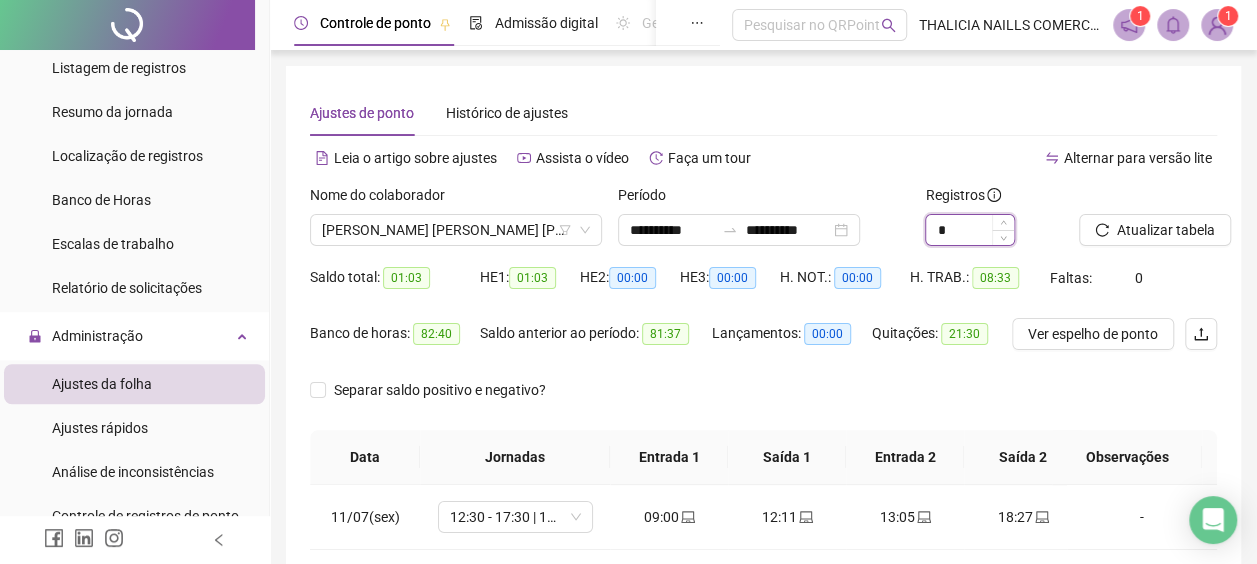 type on "*" 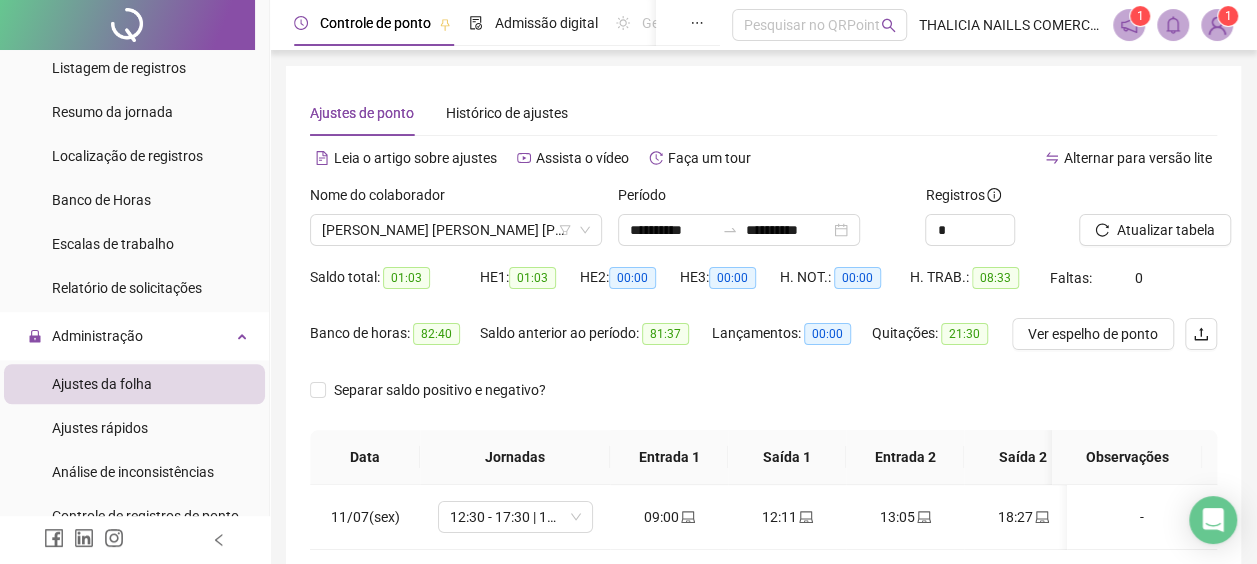 click at bounding box center (1123, 199) 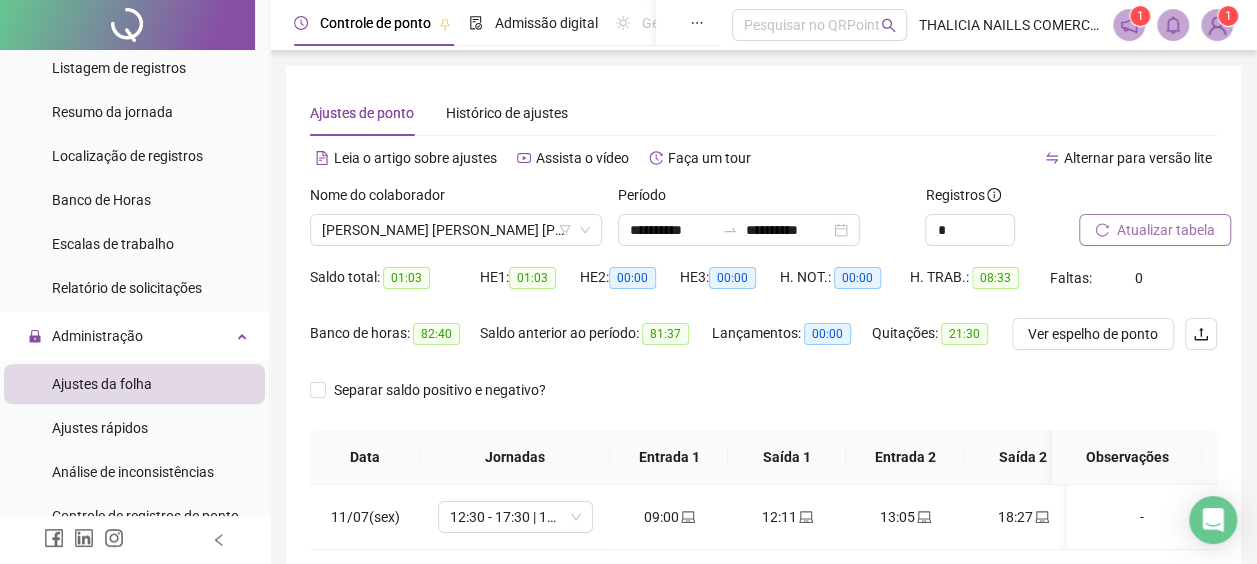 click on "Atualizar tabela" at bounding box center [1166, 230] 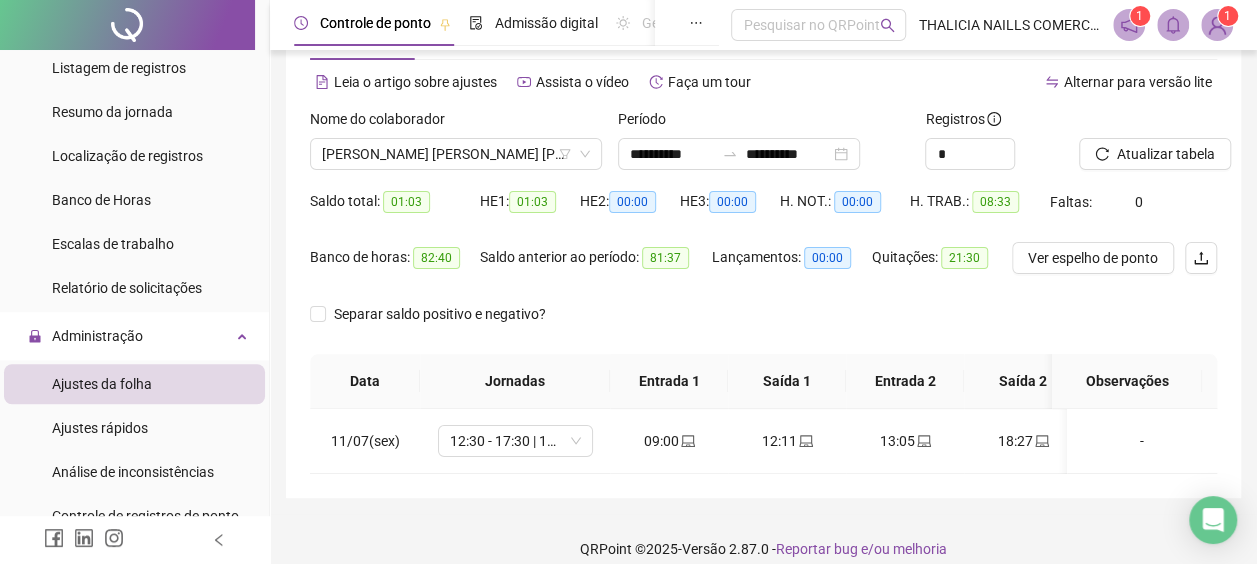 scroll, scrollTop: 110, scrollLeft: 0, axis: vertical 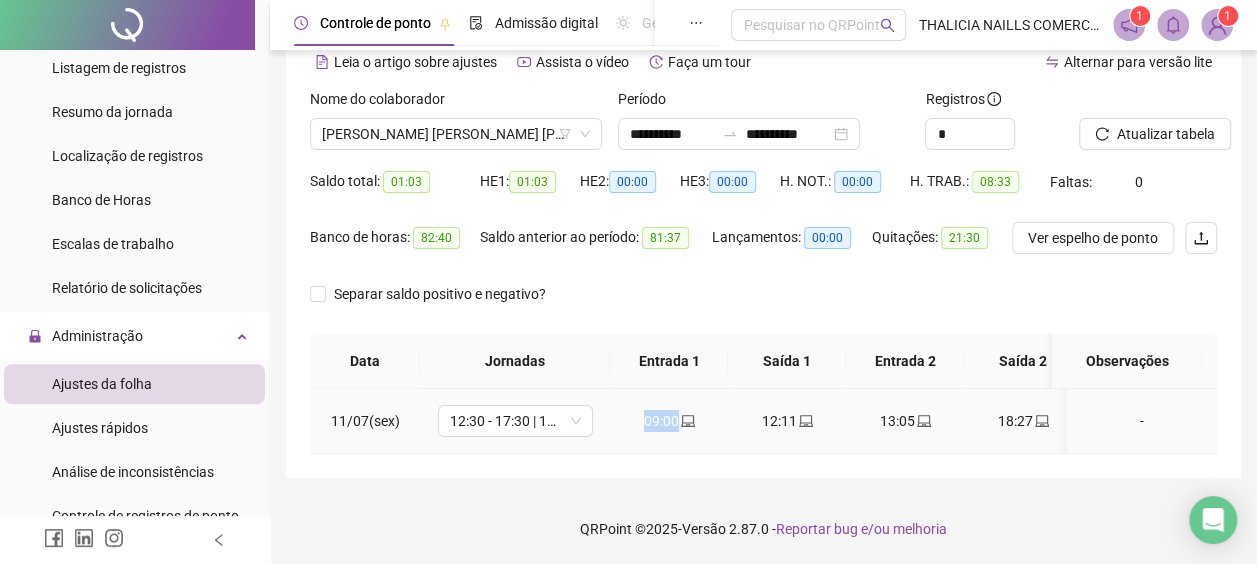 drag, startPoint x: 635, startPoint y: 409, endPoint x: 728, endPoint y: 408, distance: 93.00538 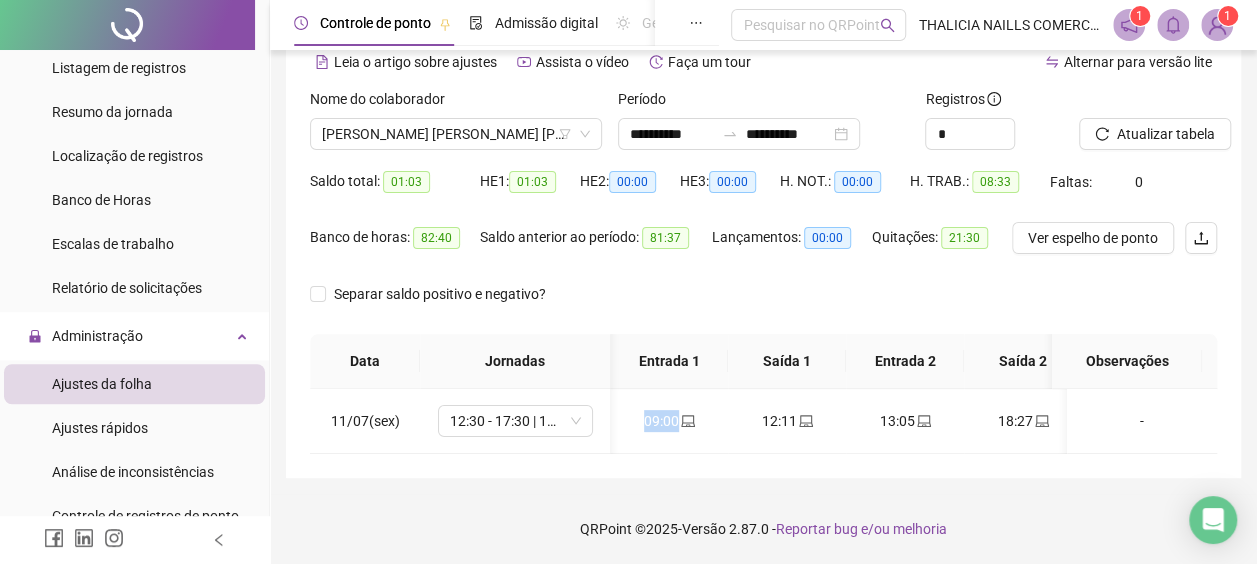 scroll, scrollTop: 0, scrollLeft: 104, axis: horizontal 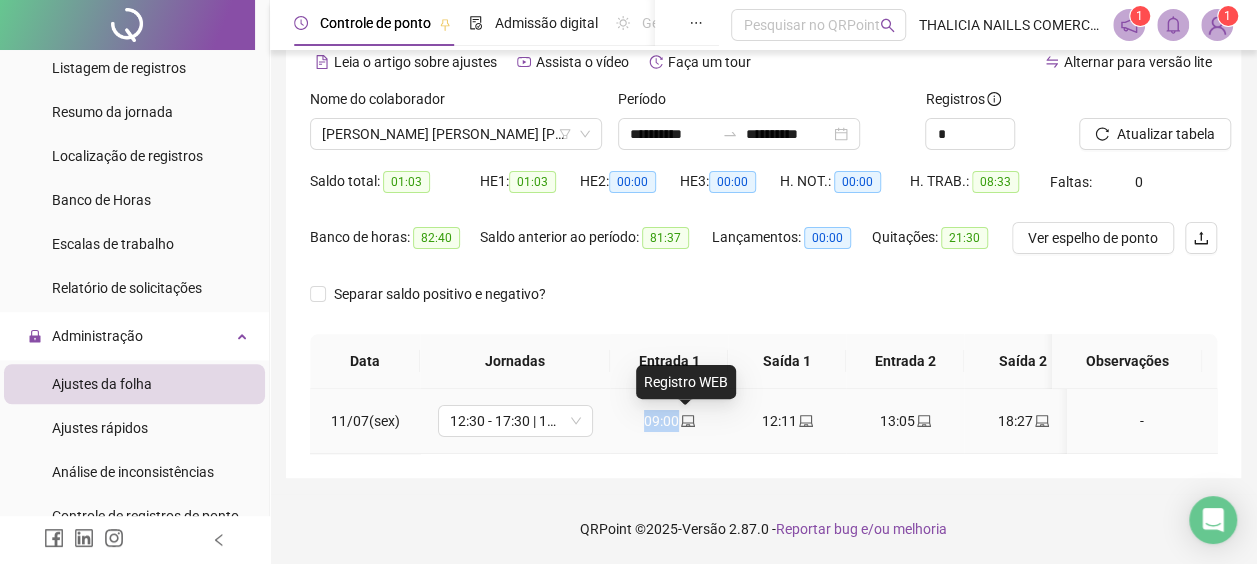 click 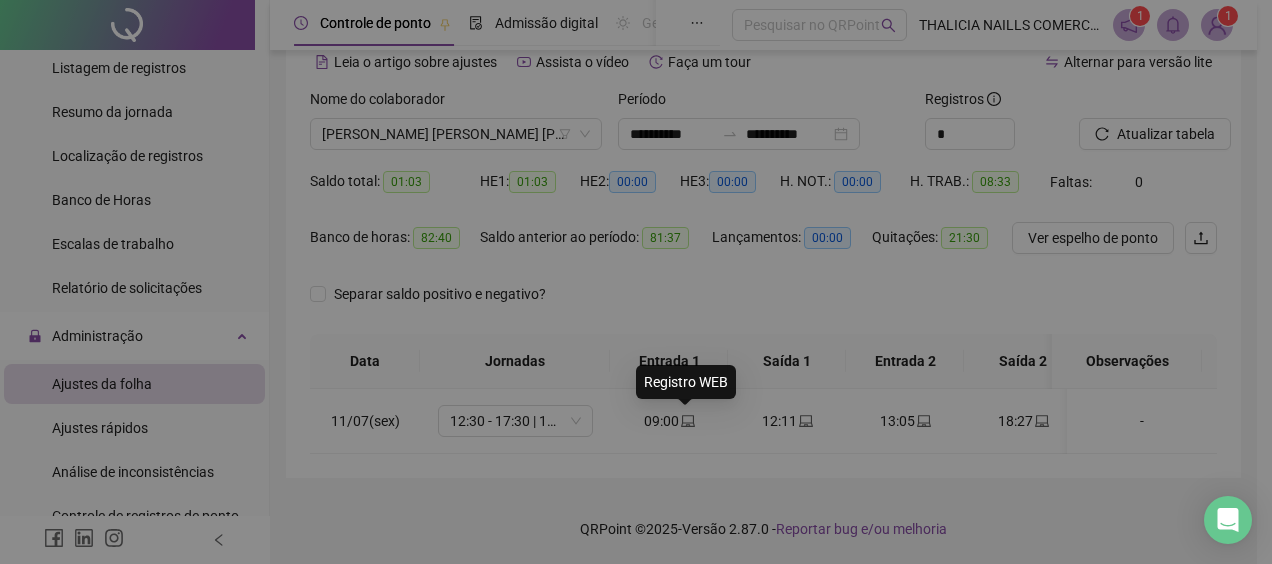 type on "**********" 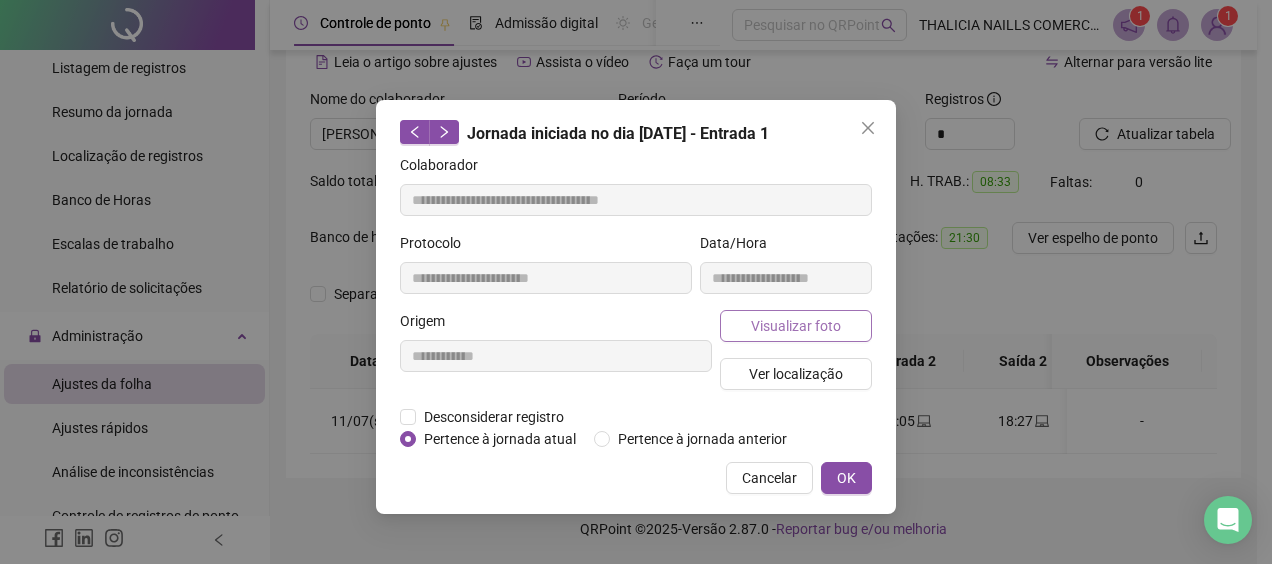 click on "Visualizar foto" at bounding box center [796, 326] 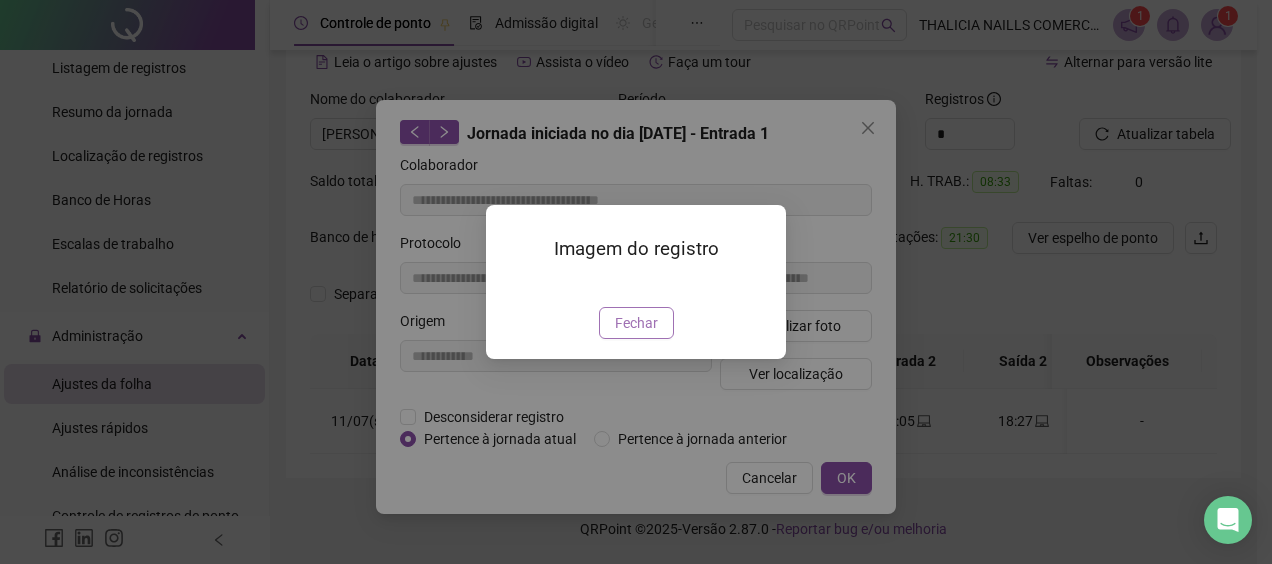 click on "Fechar" at bounding box center [636, 323] 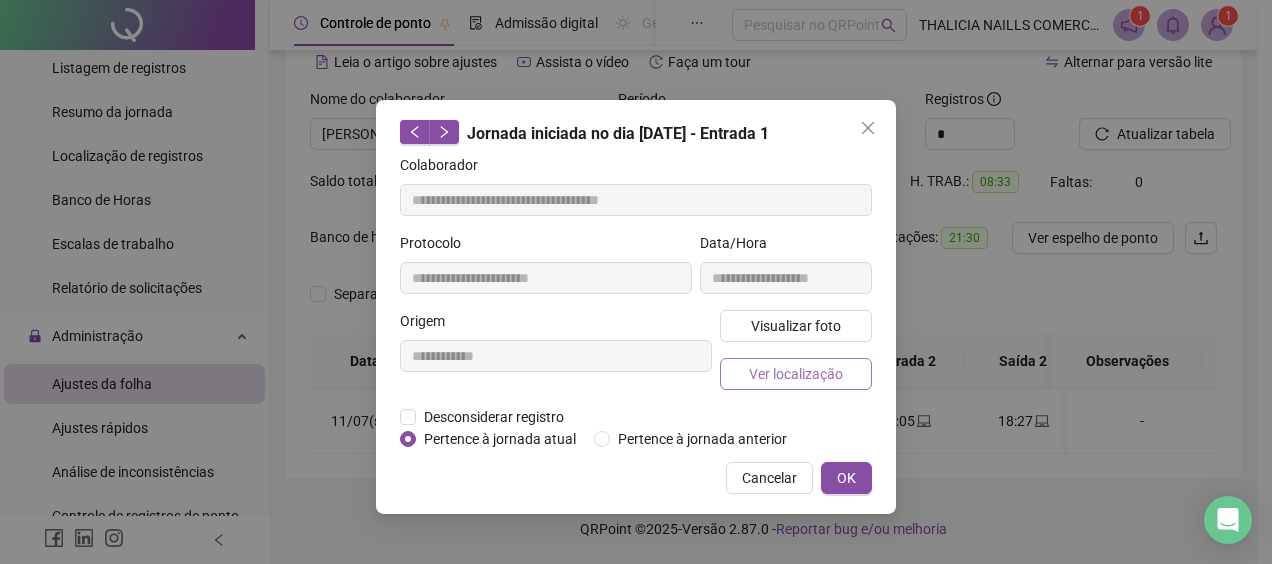 click on "Ver localização" at bounding box center (796, 374) 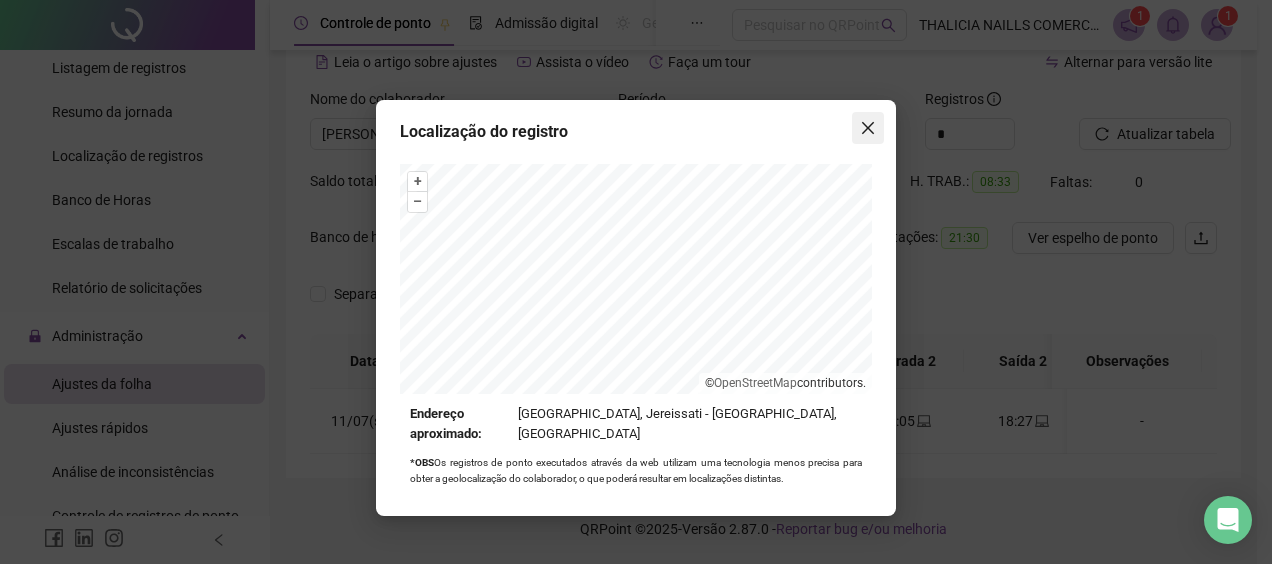 drag, startPoint x: 846, startPoint y: 130, endPoint x: 863, endPoint y: 122, distance: 18.788294 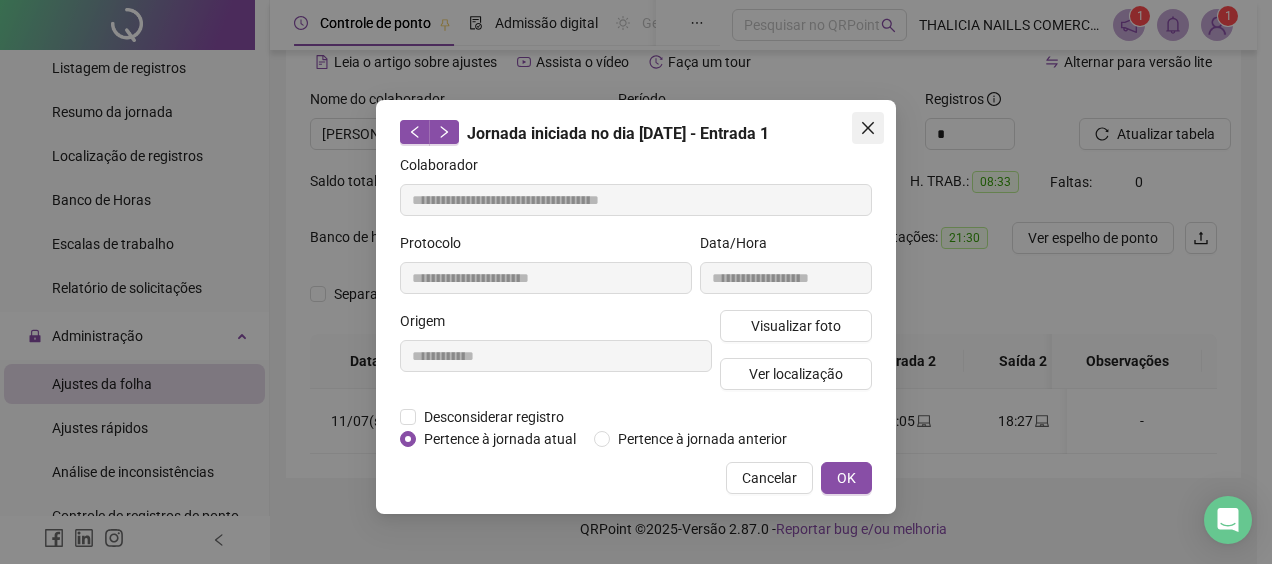 click 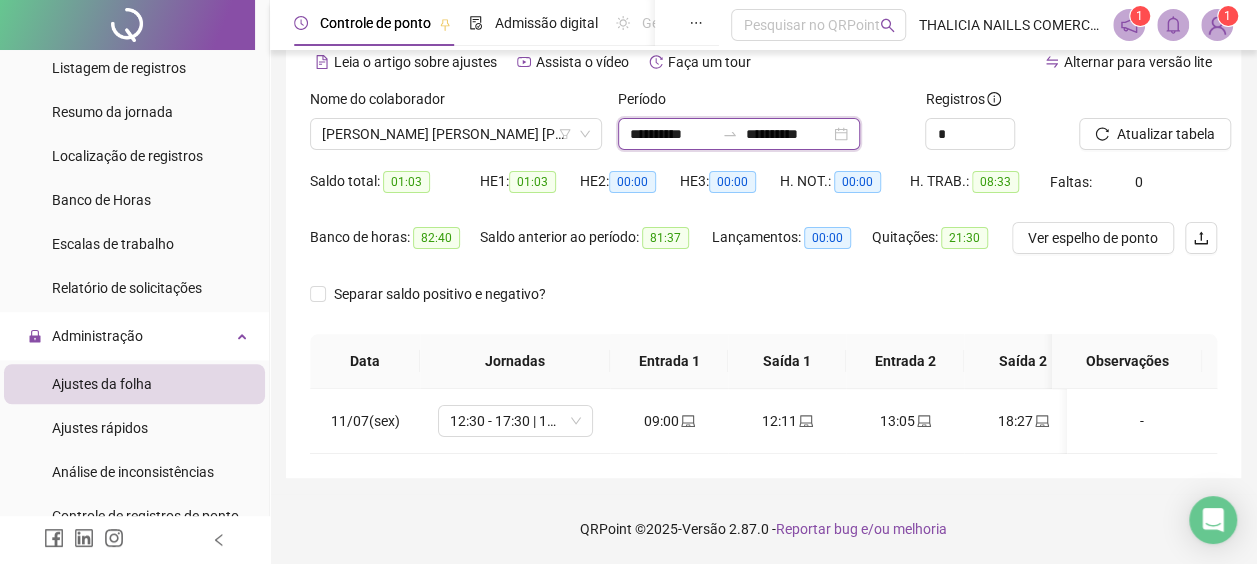 click on "**********" at bounding box center (672, 134) 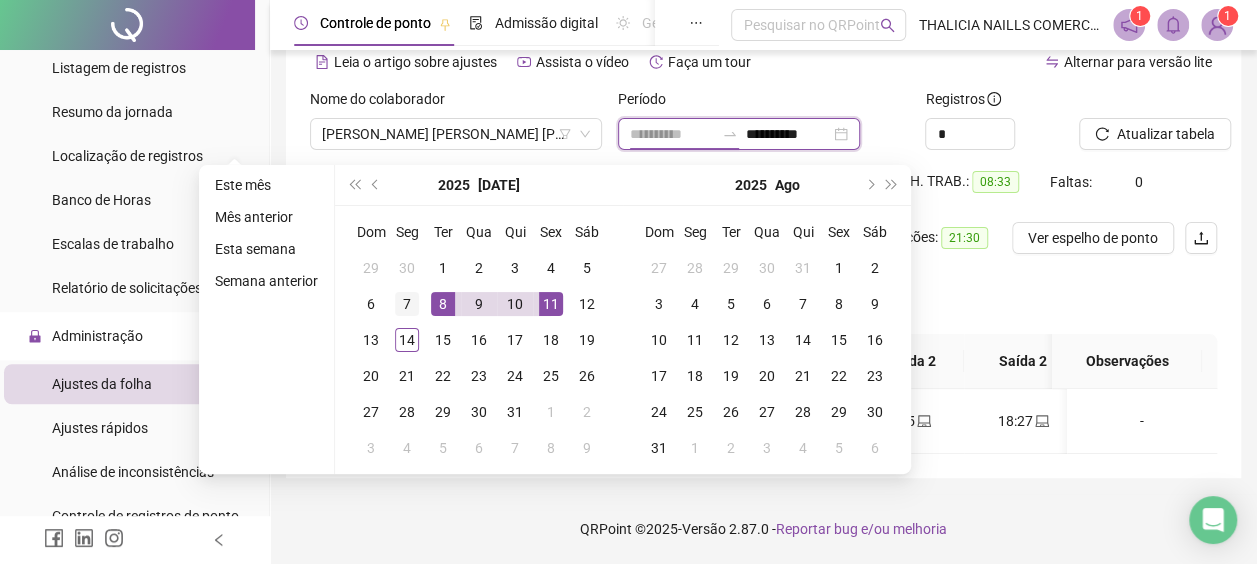 type on "**********" 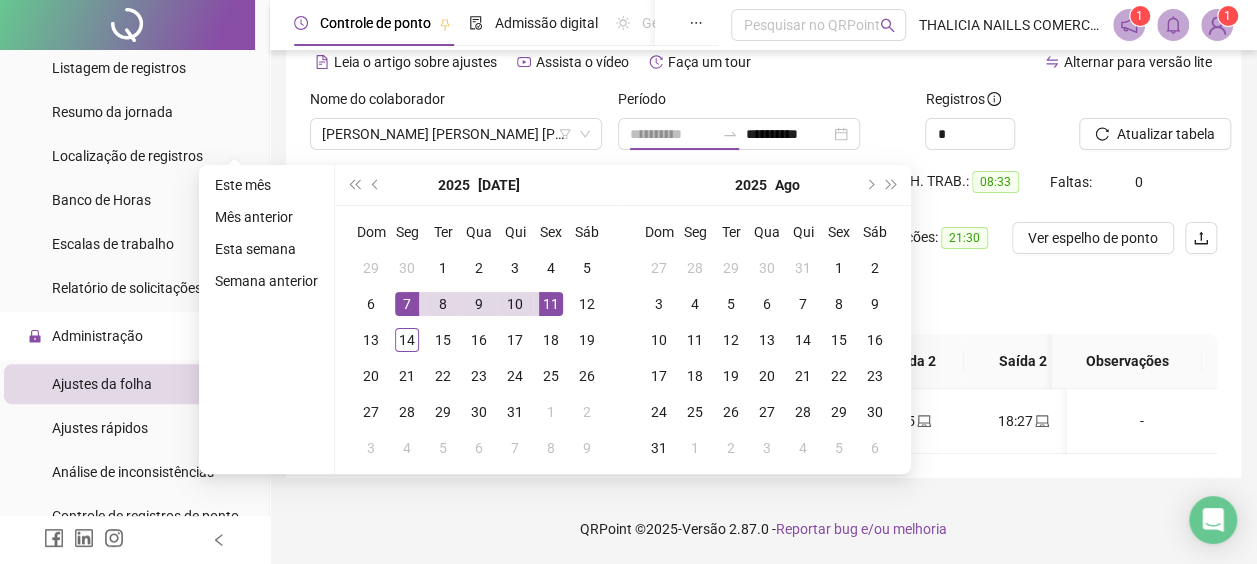 click on "7" at bounding box center (407, 304) 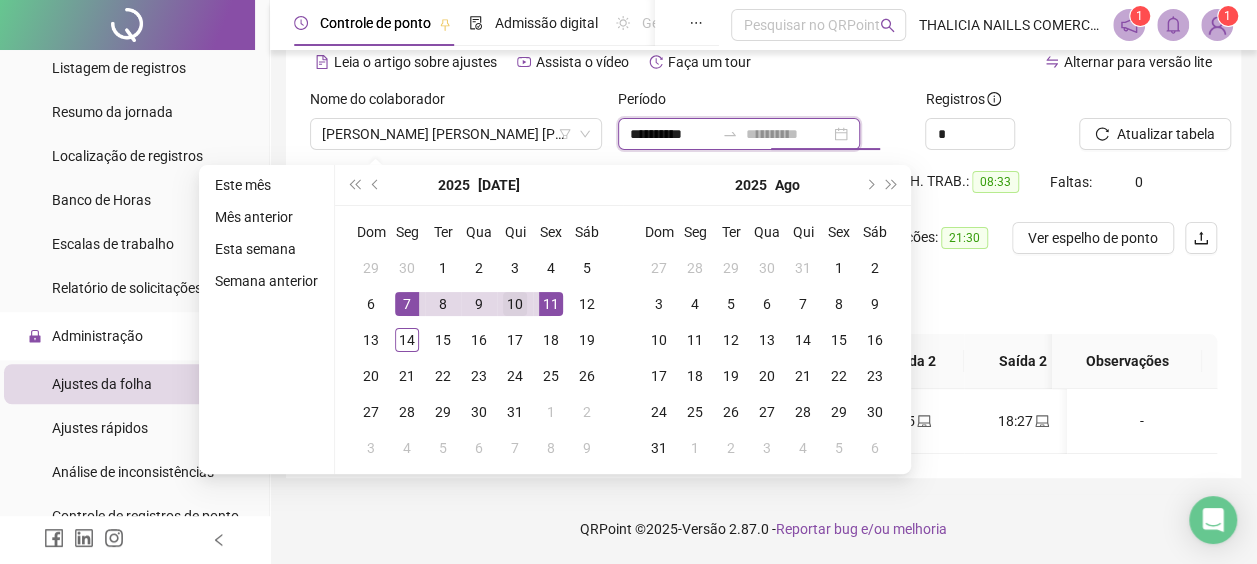 type on "**********" 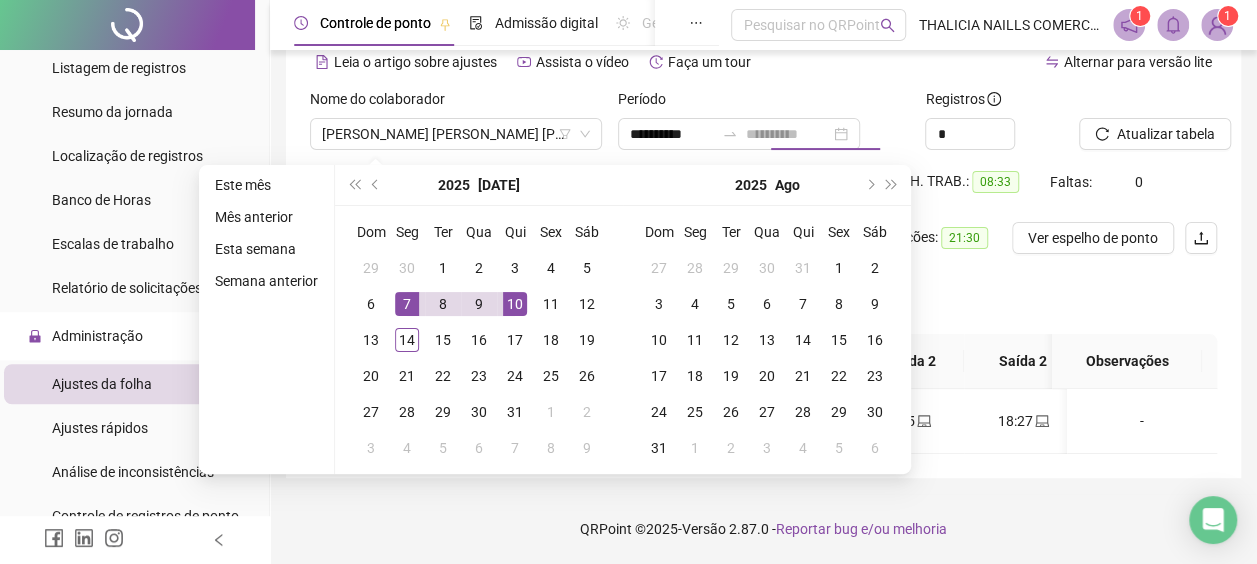 click on "10" at bounding box center [515, 304] 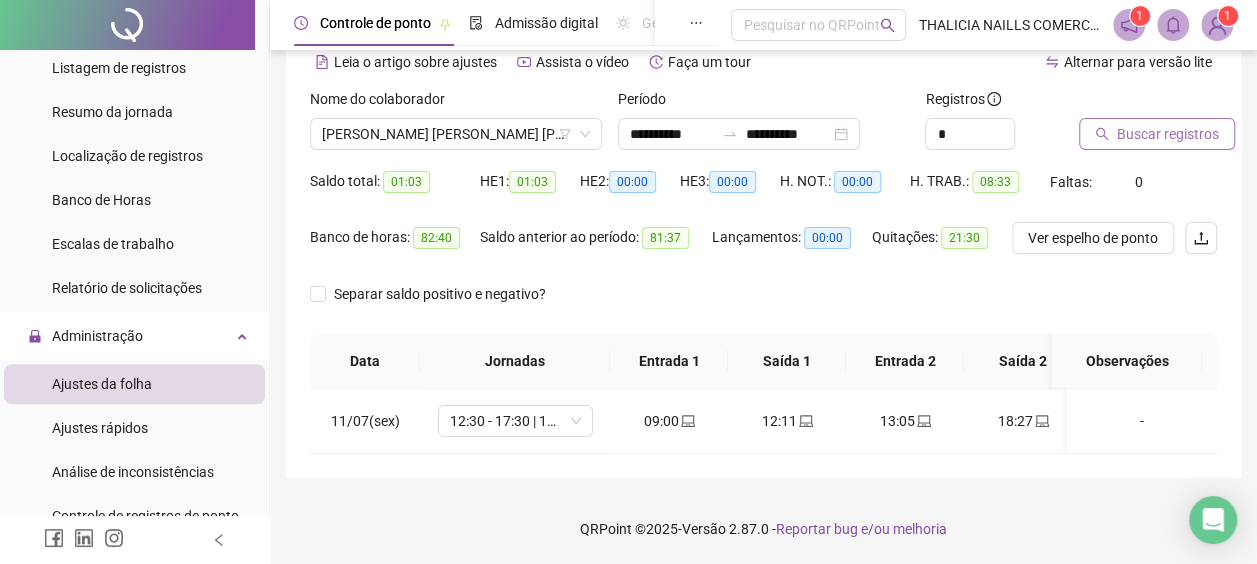 click on "Buscar registros" at bounding box center (1168, 134) 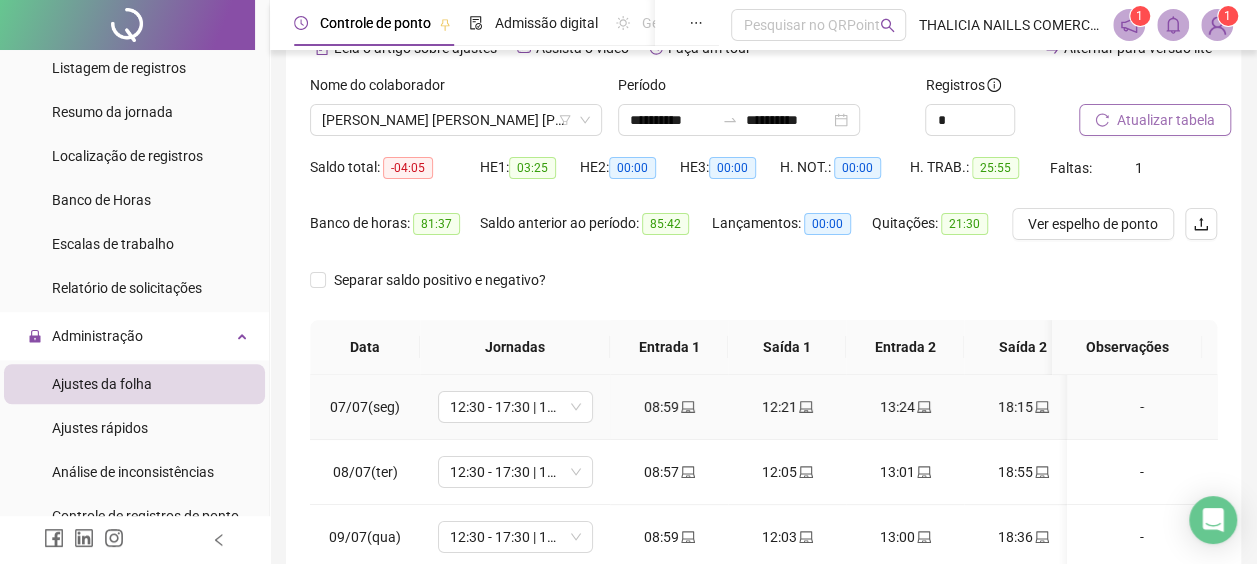 scroll, scrollTop: 304, scrollLeft: 0, axis: vertical 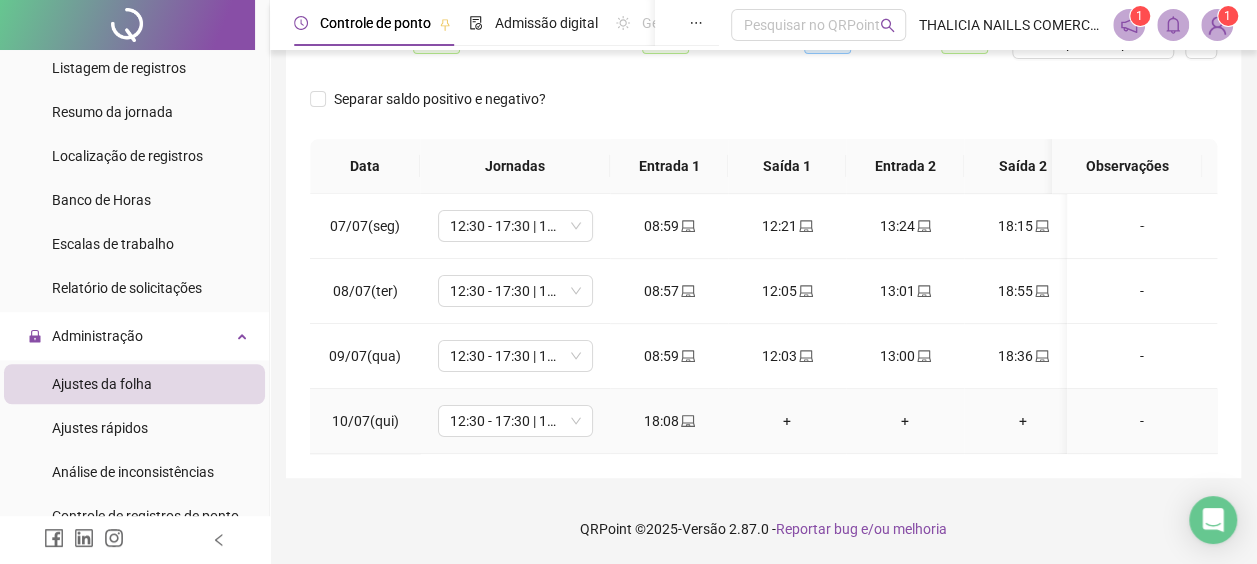 click on "+" at bounding box center (787, 421) 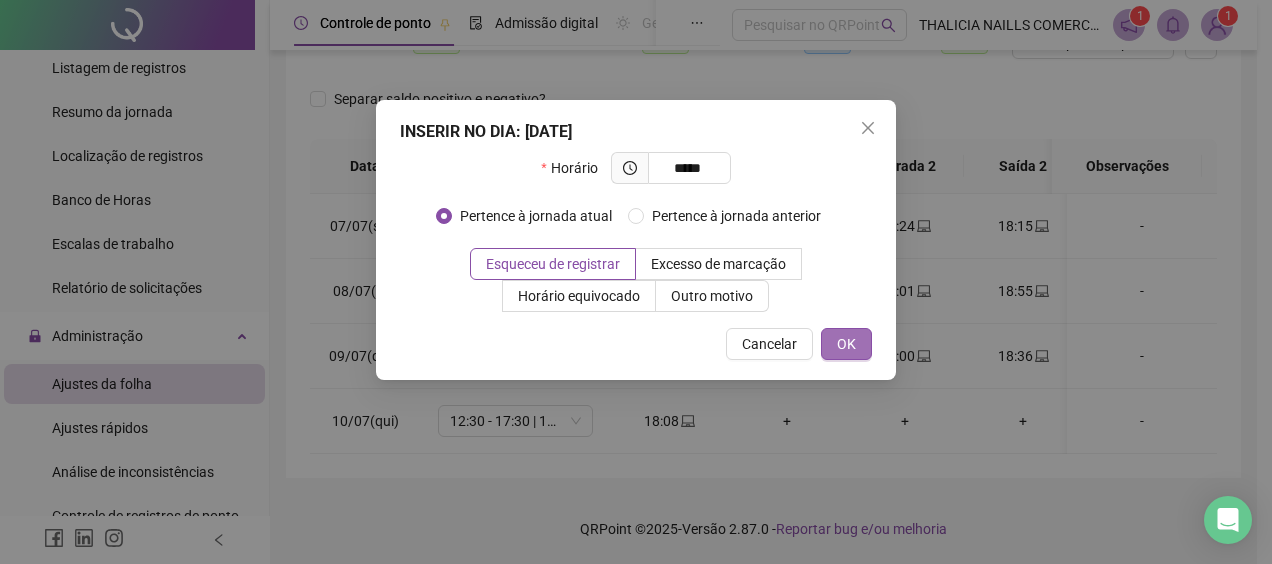 type on "*****" 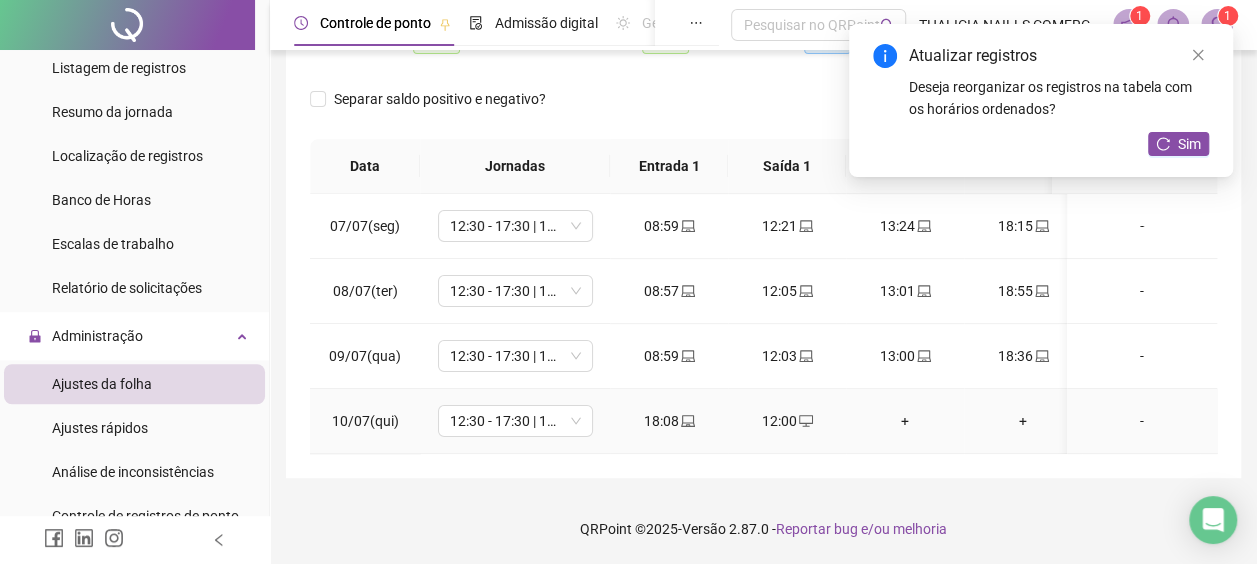 click on "+" at bounding box center (905, 421) 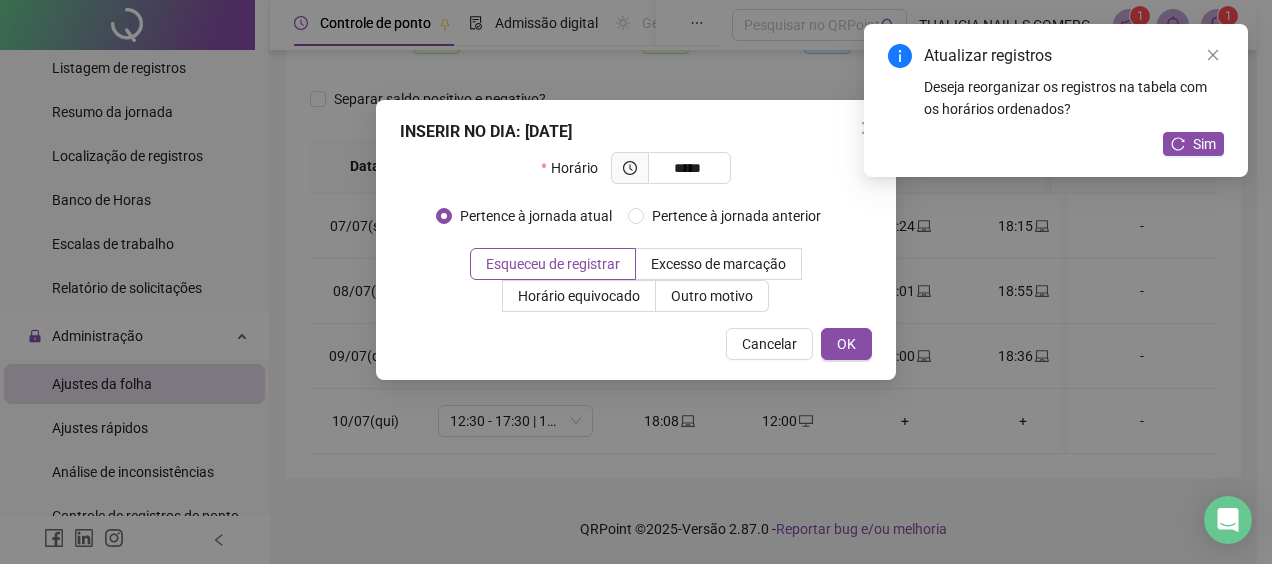 type on "*****" 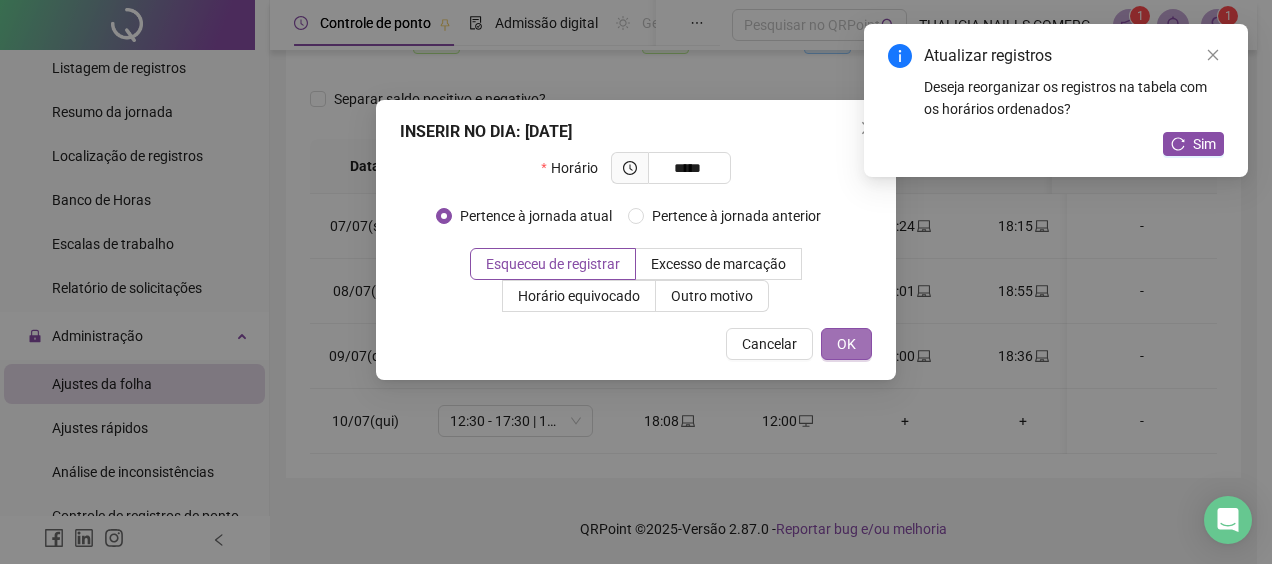 click on "OK" at bounding box center (846, 344) 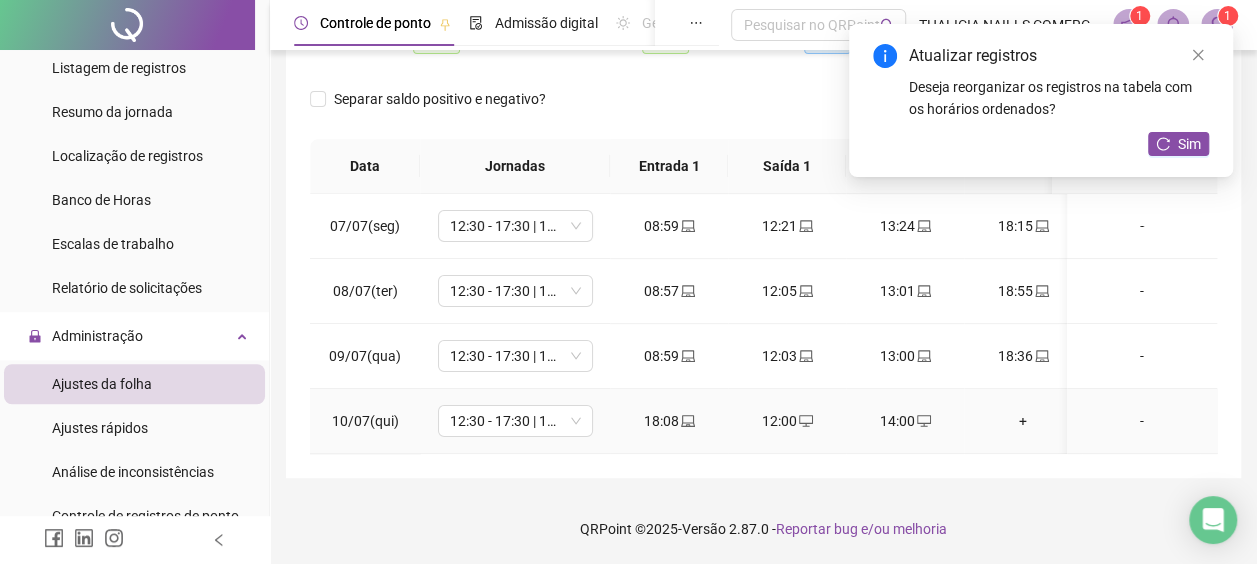 click on "+" at bounding box center (1023, 421) 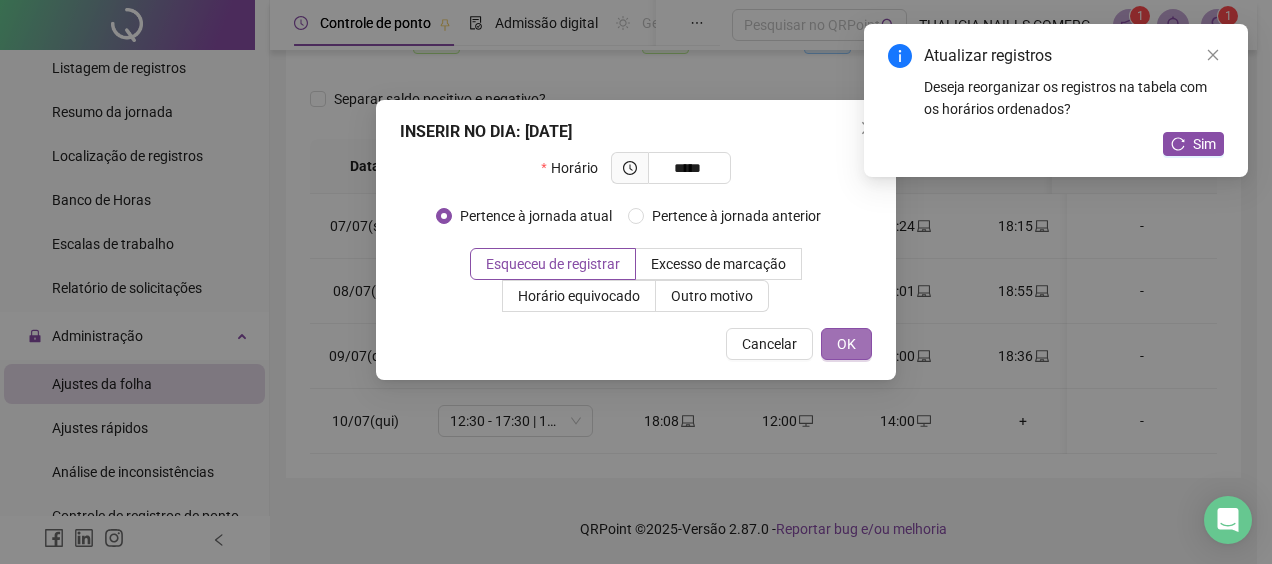 type on "*****" 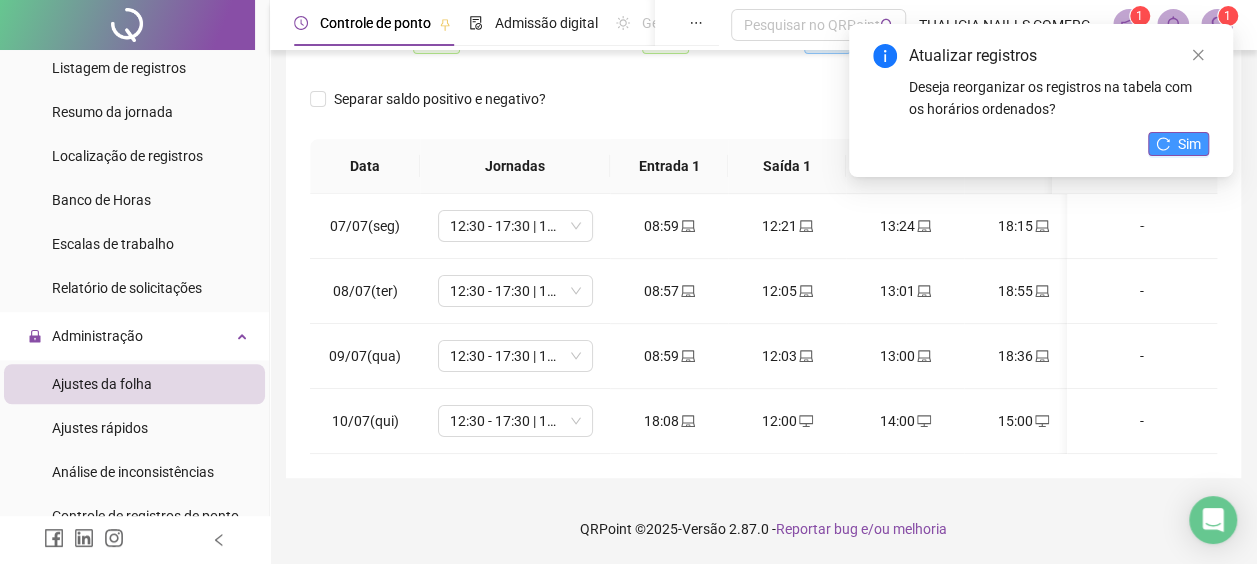 click on "Sim" at bounding box center [1189, 144] 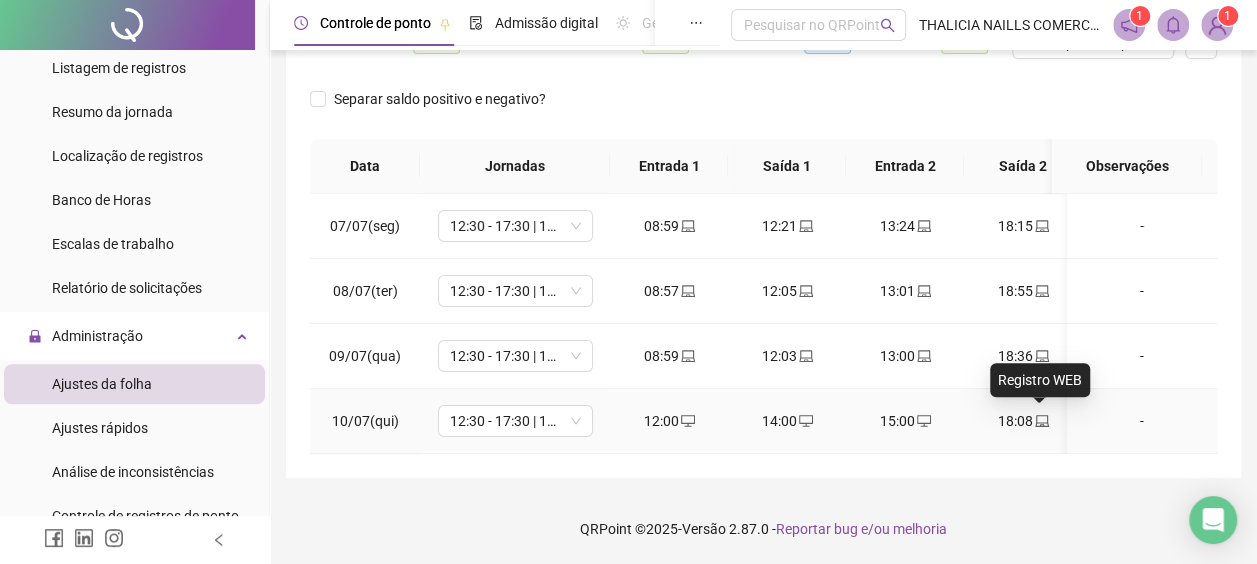 click 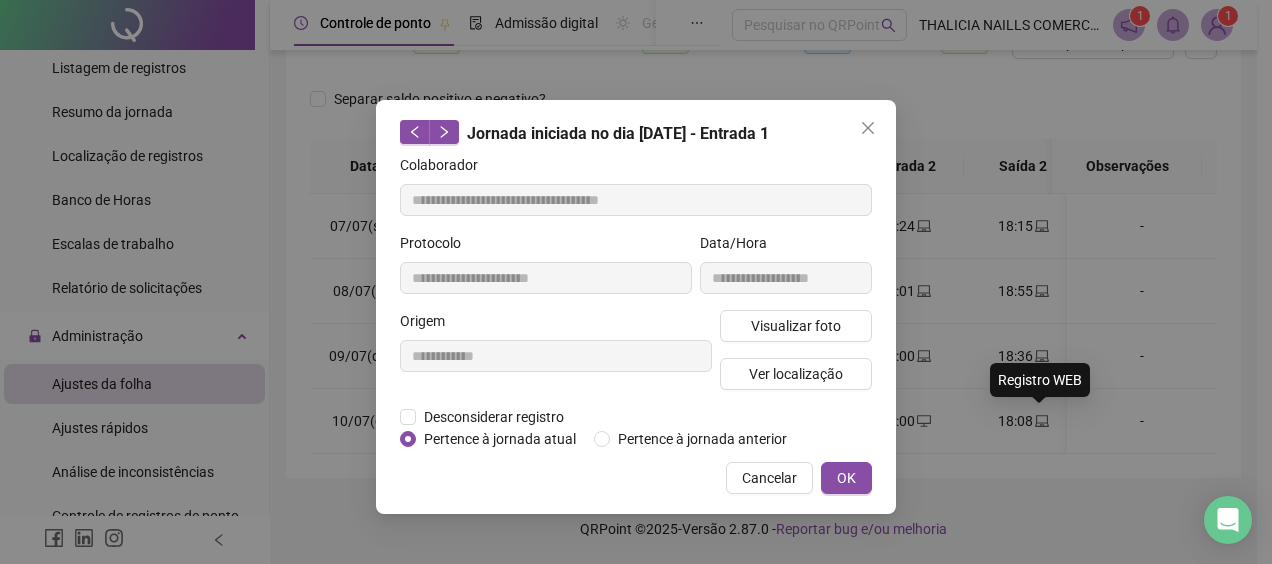 type on "**********" 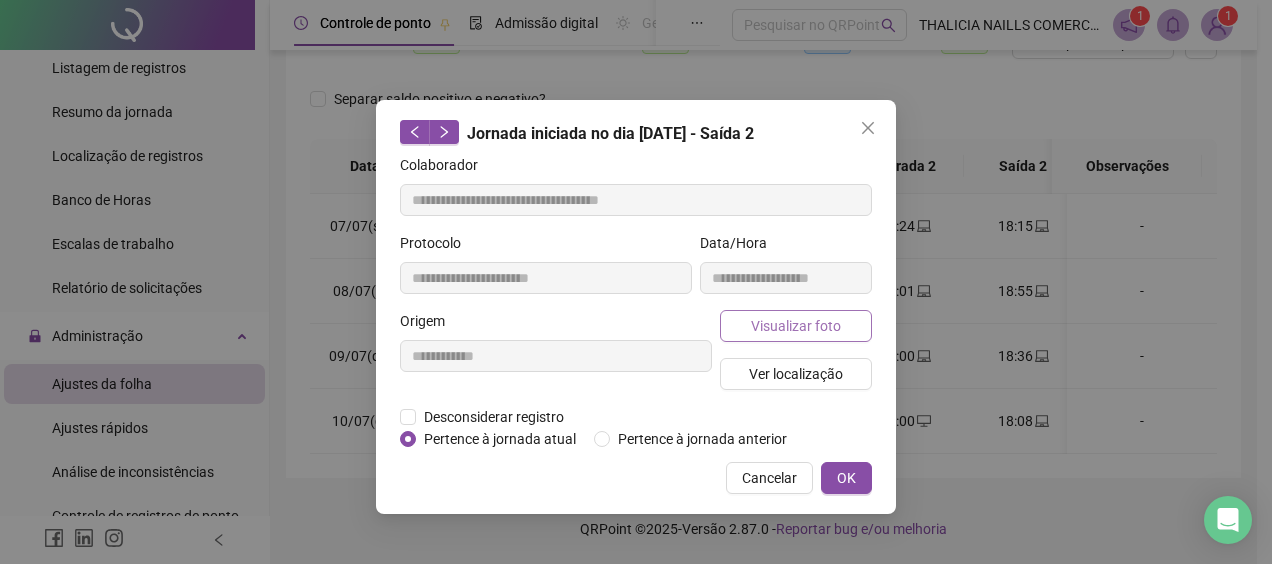 click on "Visualizar foto" at bounding box center (796, 326) 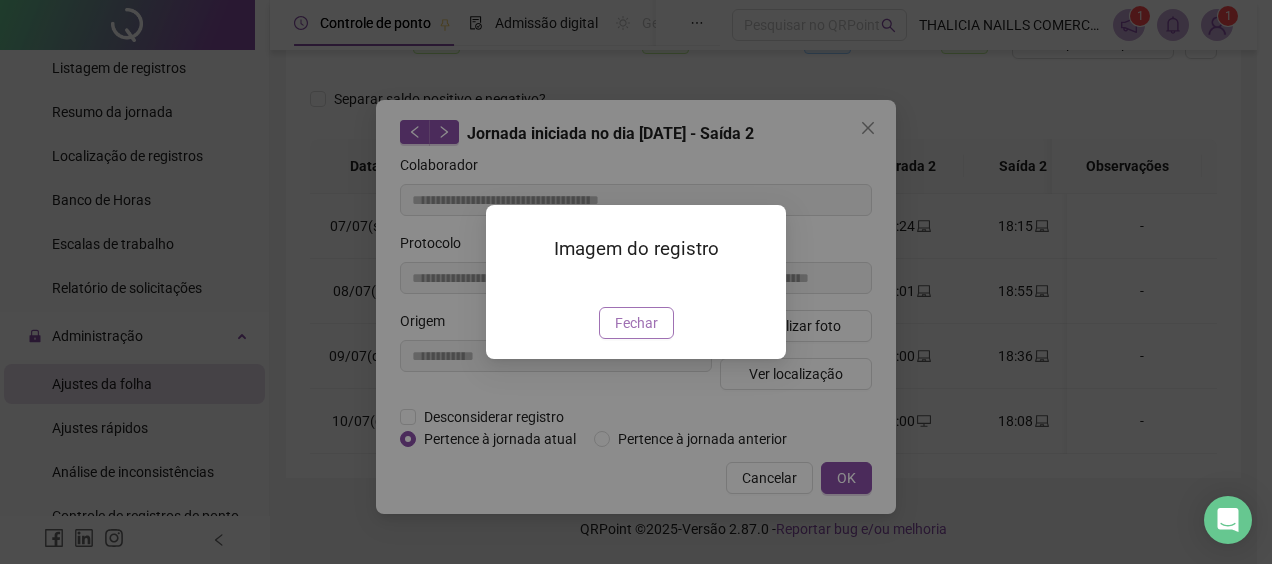 click on "Fechar" at bounding box center (636, 323) 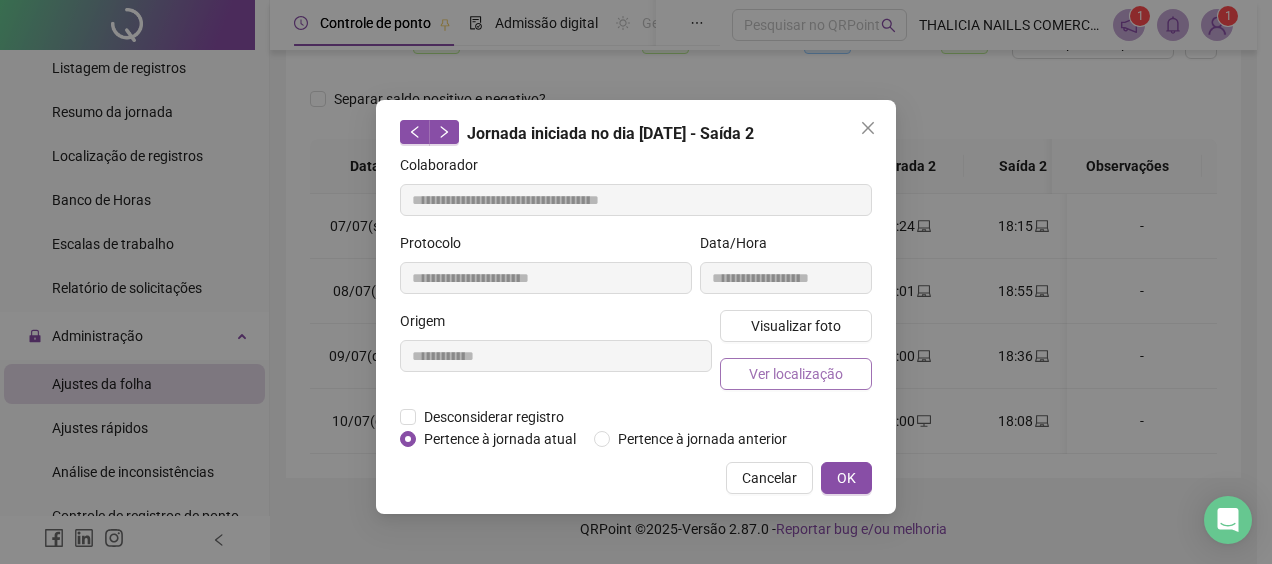 click on "Ver localização" at bounding box center [796, 374] 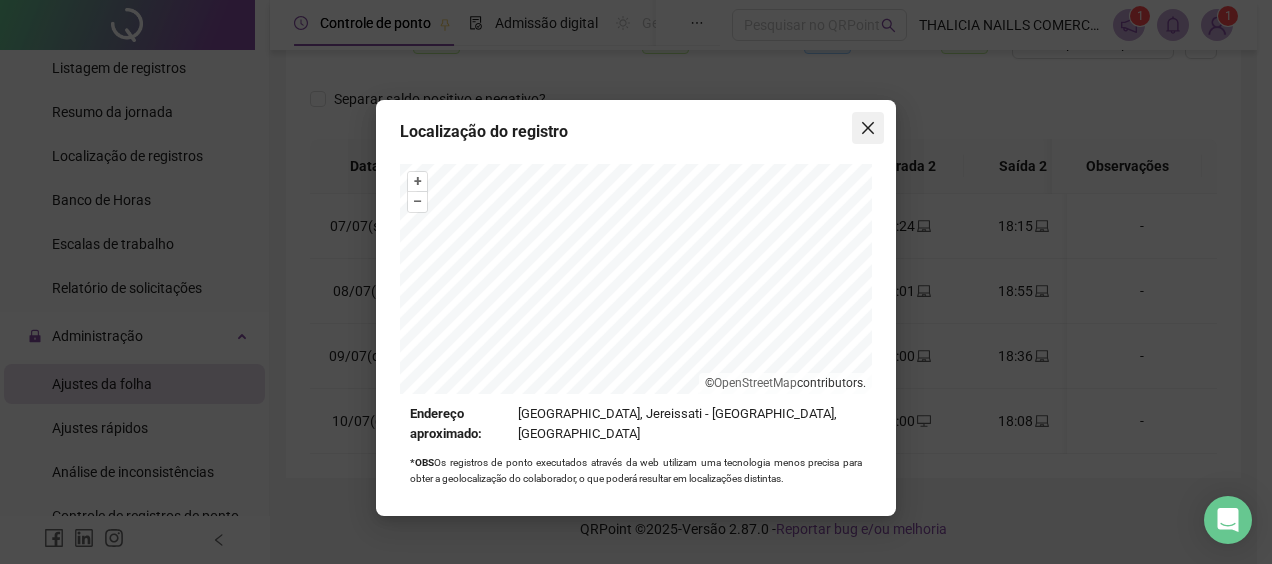 click at bounding box center (868, 128) 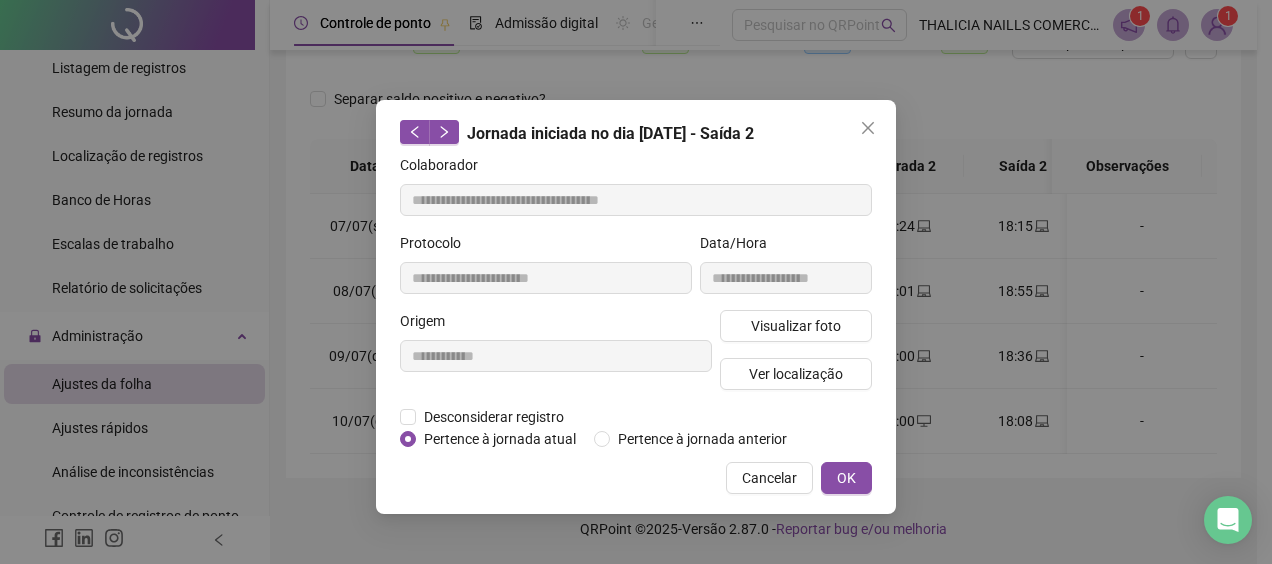 click on "**********" at bounding box center [636, 307] 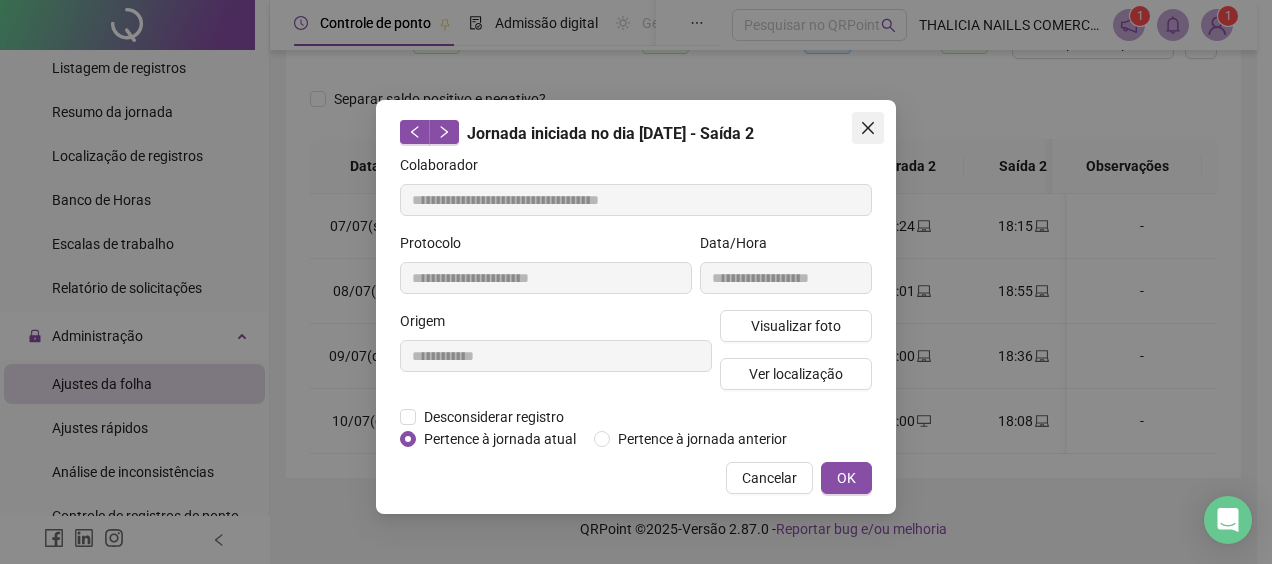 click 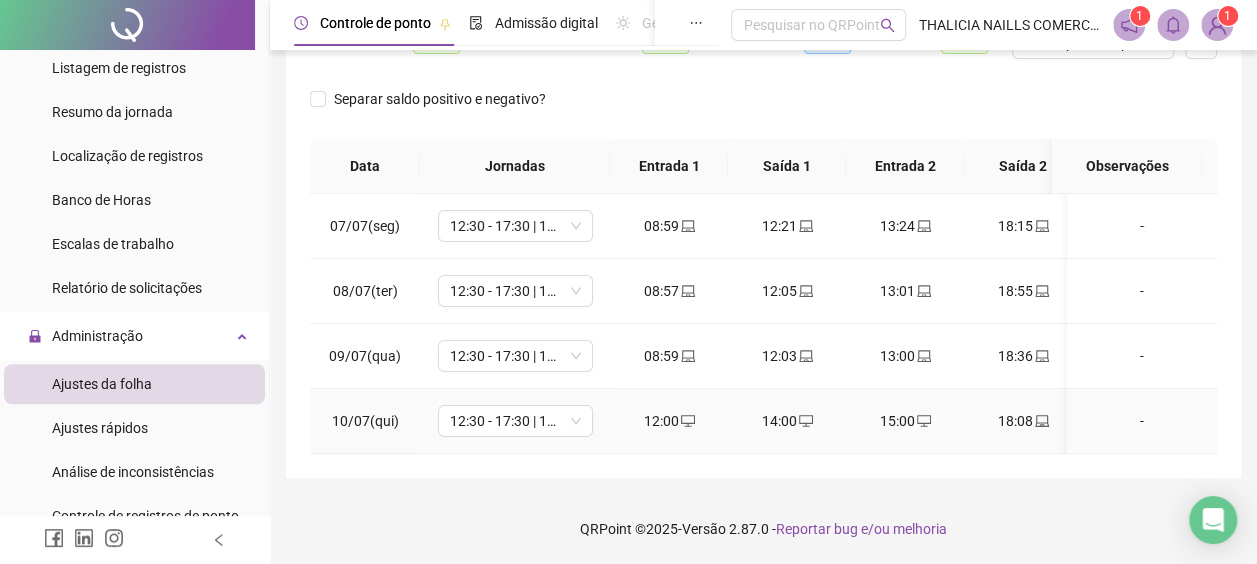 scroll, scrollTop: 0, scrollLeft: 0, axis: both 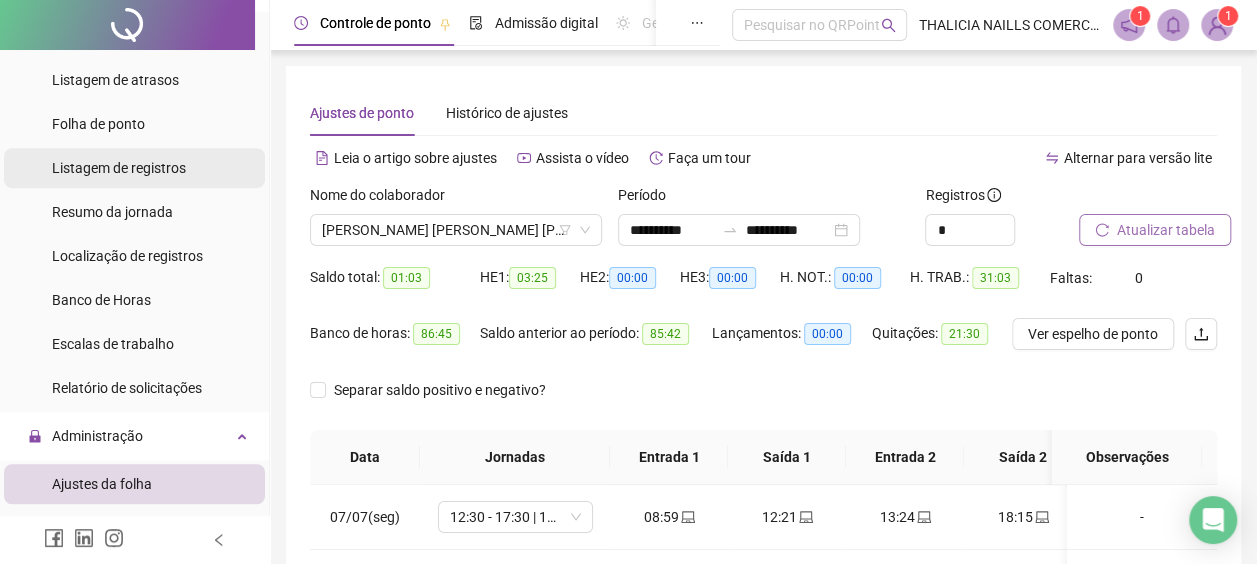 drag, startPoint x: 136, startPoint y: 118, endPoint x: 204, endPoint y: 158, distance: 78.892334 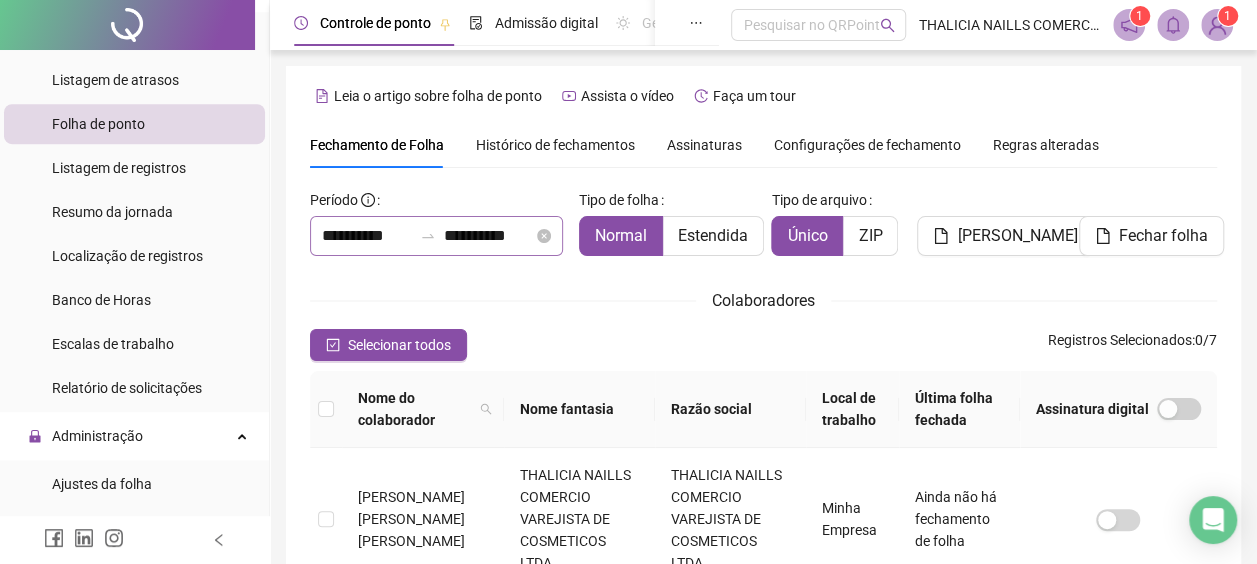 scroll, scrollTop: 127, scrollLeft: 0, axis: vertical 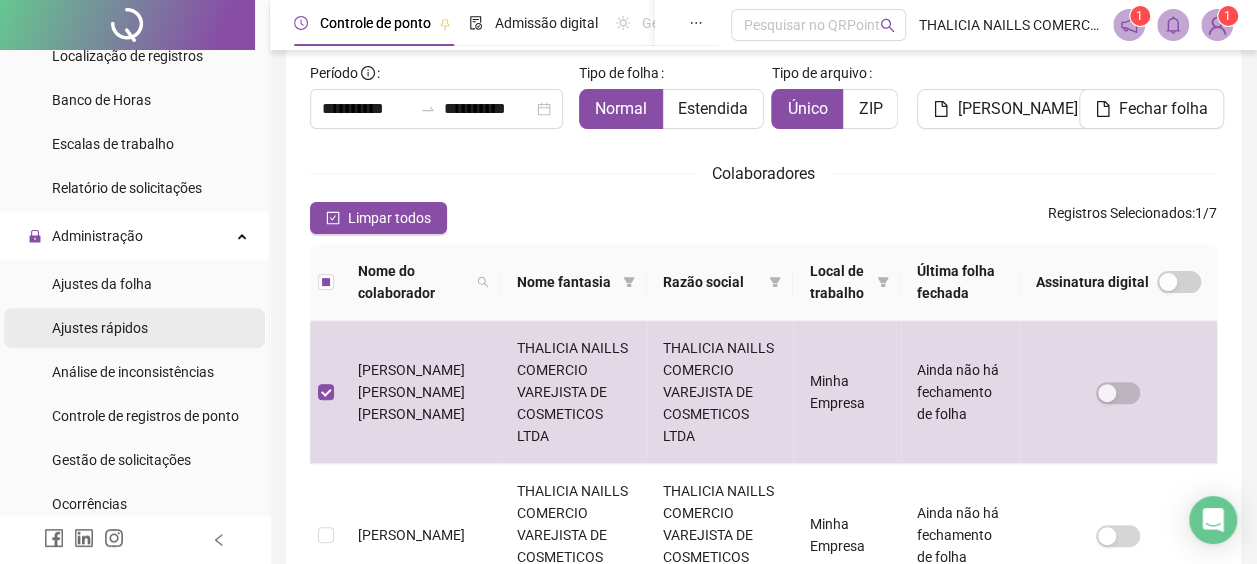 click on "Ajustes rápidos" at bounding box center [100, 328] 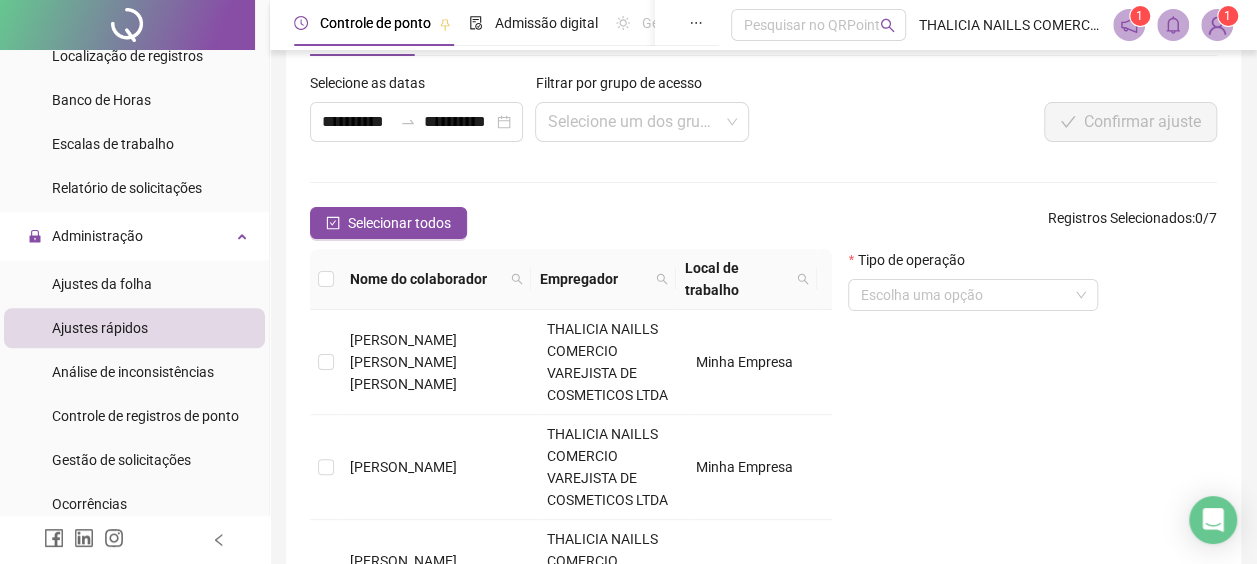 scroll, scrollTop: 127, scrollLeft: 0, axis: vertical 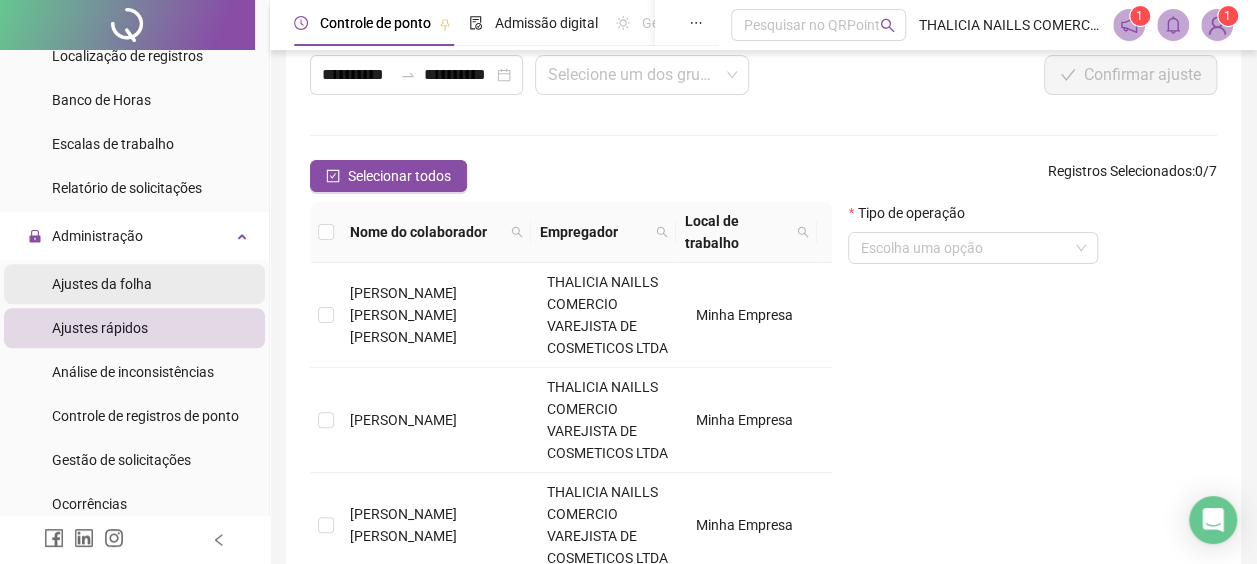 click on "Ajustes da folha" at bounding box center [102, 284] 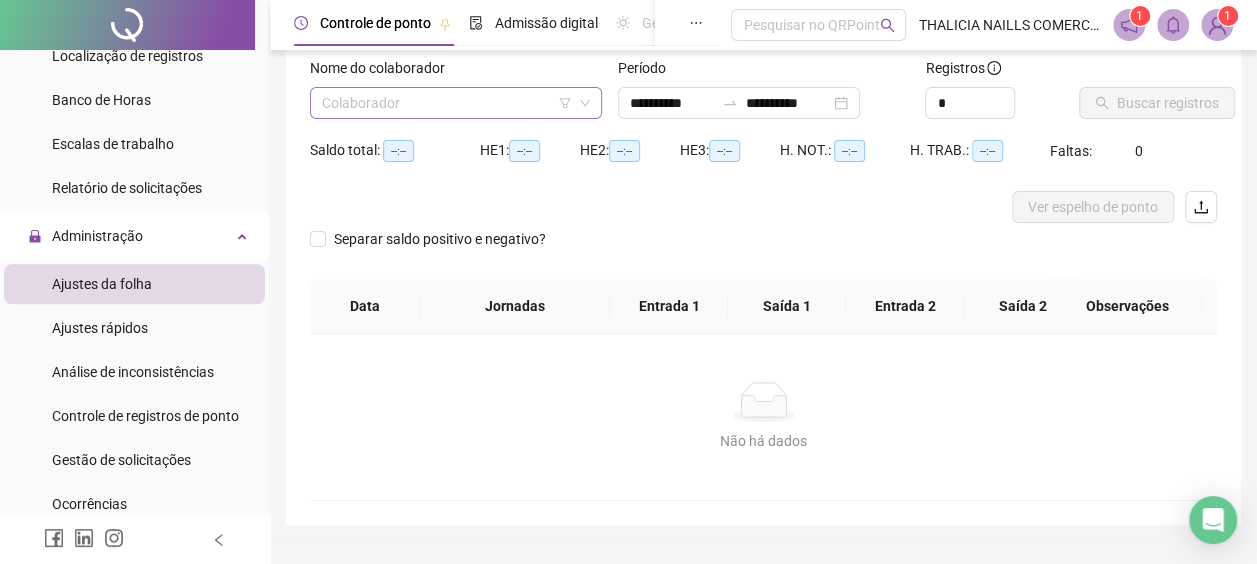 click at bounding box center (450, 103) 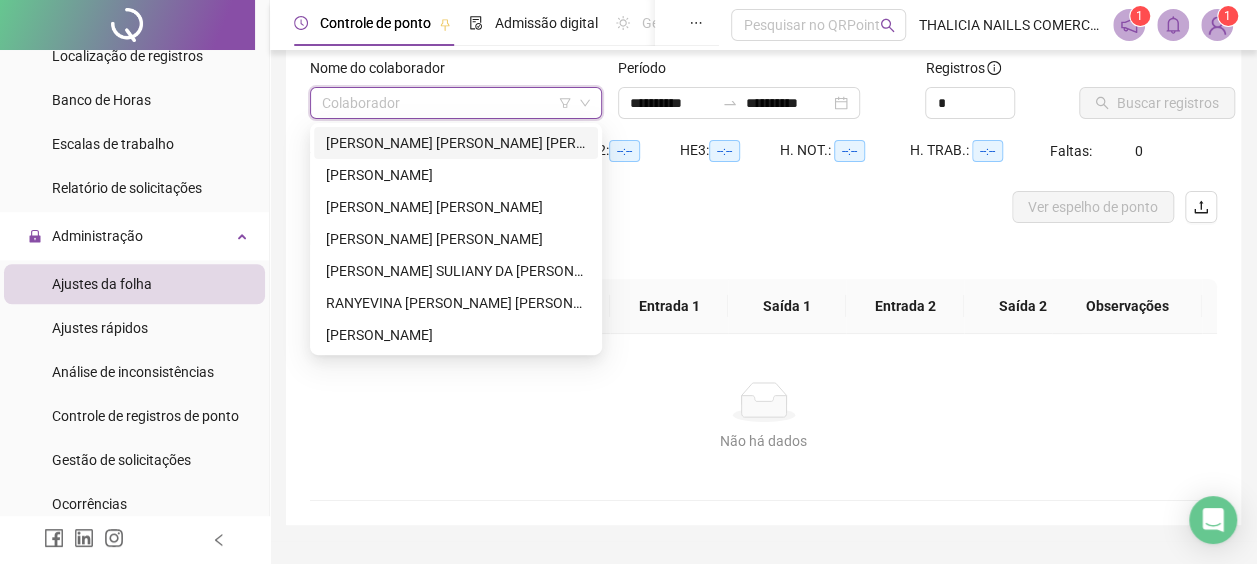 click on "[PERSON_NAME] [PERSON_NAME] [PERSON_NAME]" at bounding box center (456, 143) 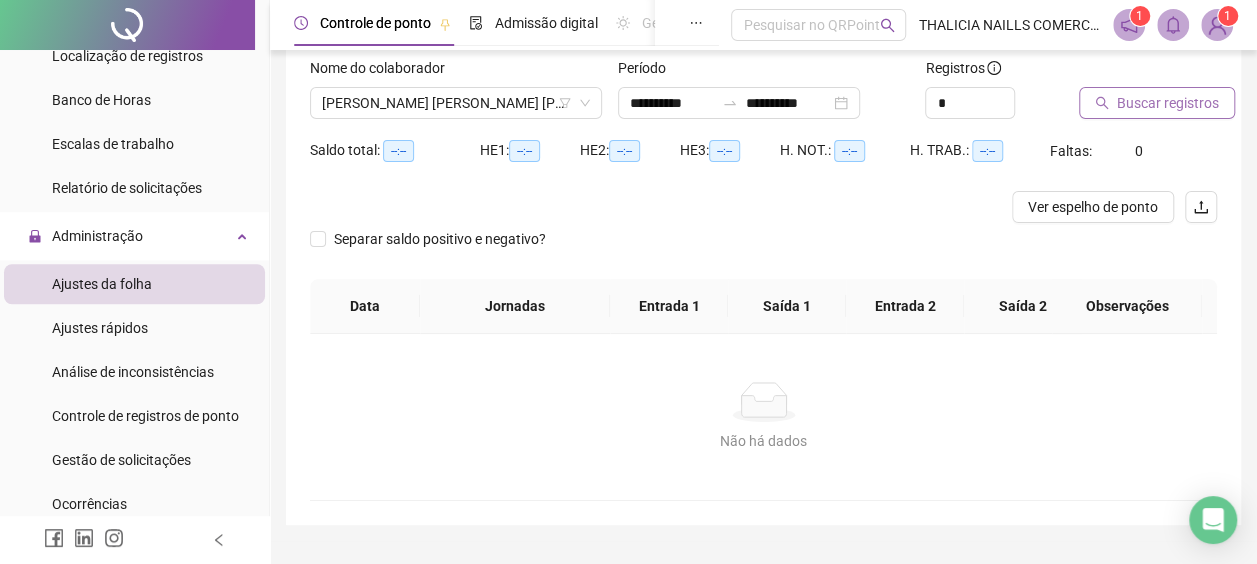 click on "Buscar registros" at bounding box center [1168, 103] 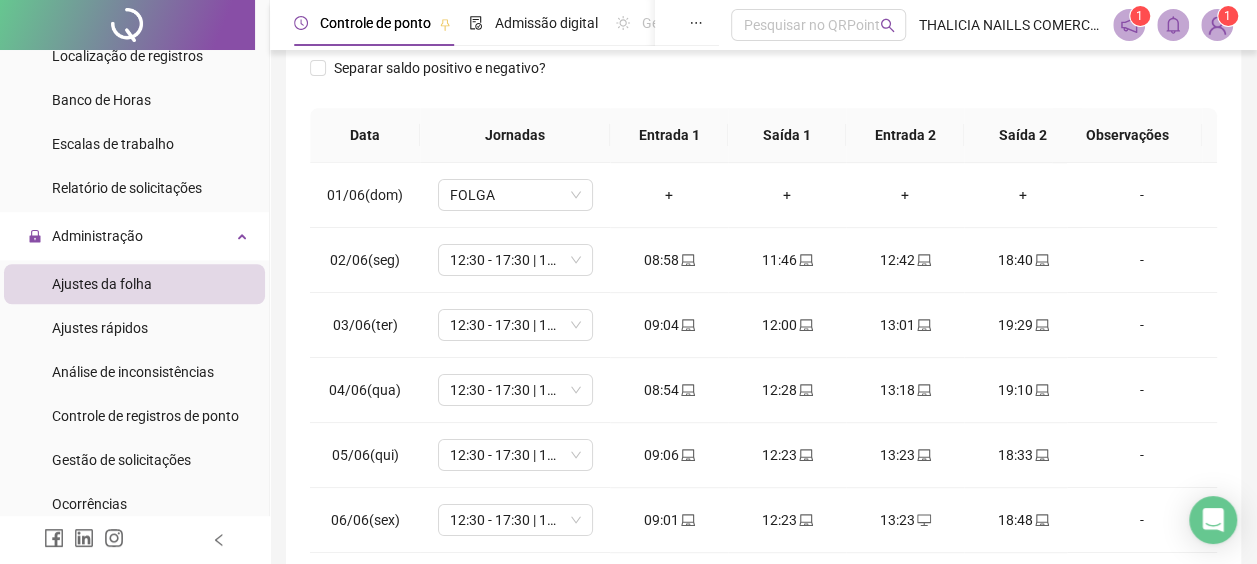 scroll, scrollTop: 427, scrollLeft: 0, axis: vertical 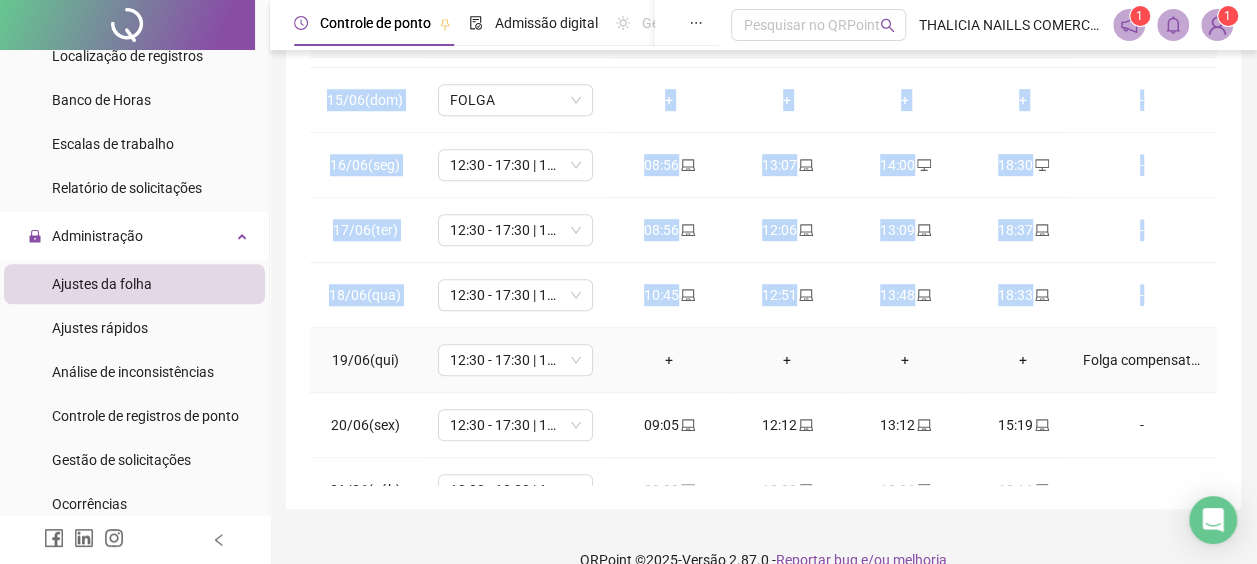 drag, startPoint x: 301, startPoint y: 345, endPoint x: 328, endPoint y: 350, distance: 27.45906 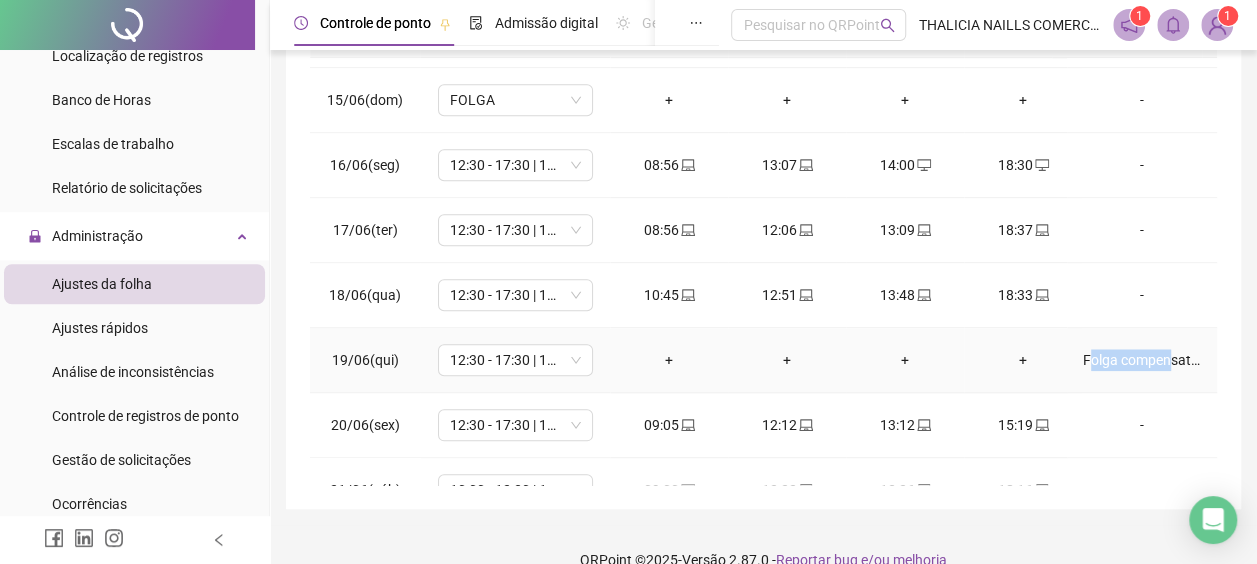 drag, startPoint x: 1077, startPoint y: 352, endPoint x: 1132, endPoint y: 340, distance: 56.293873 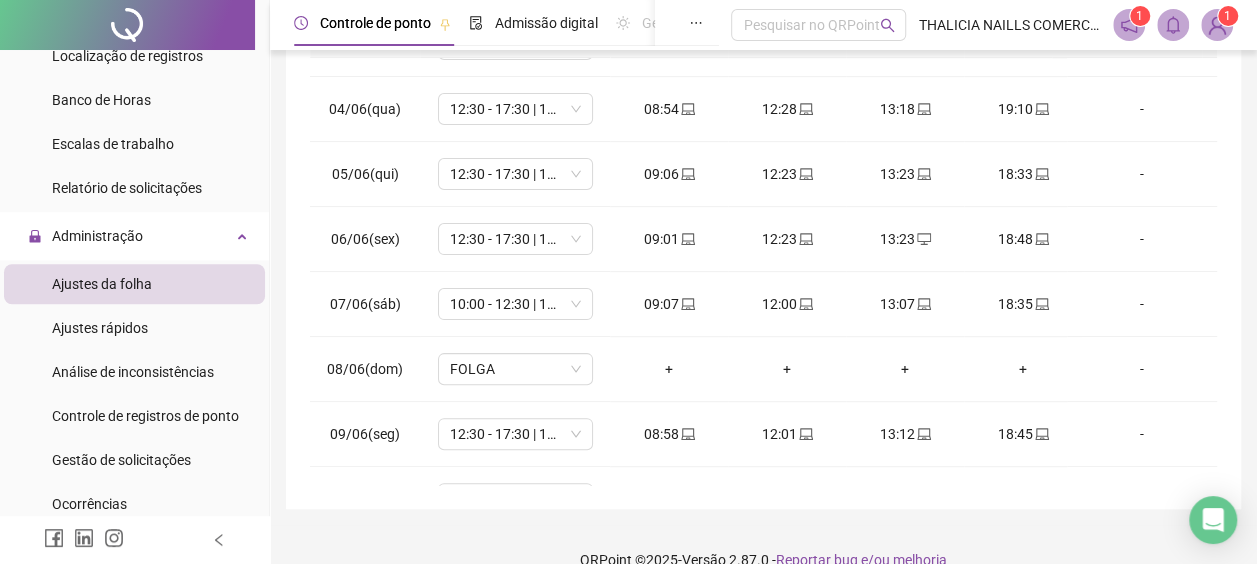 scroll, scrollTop: 0, scrollLeft: 0, axis: both 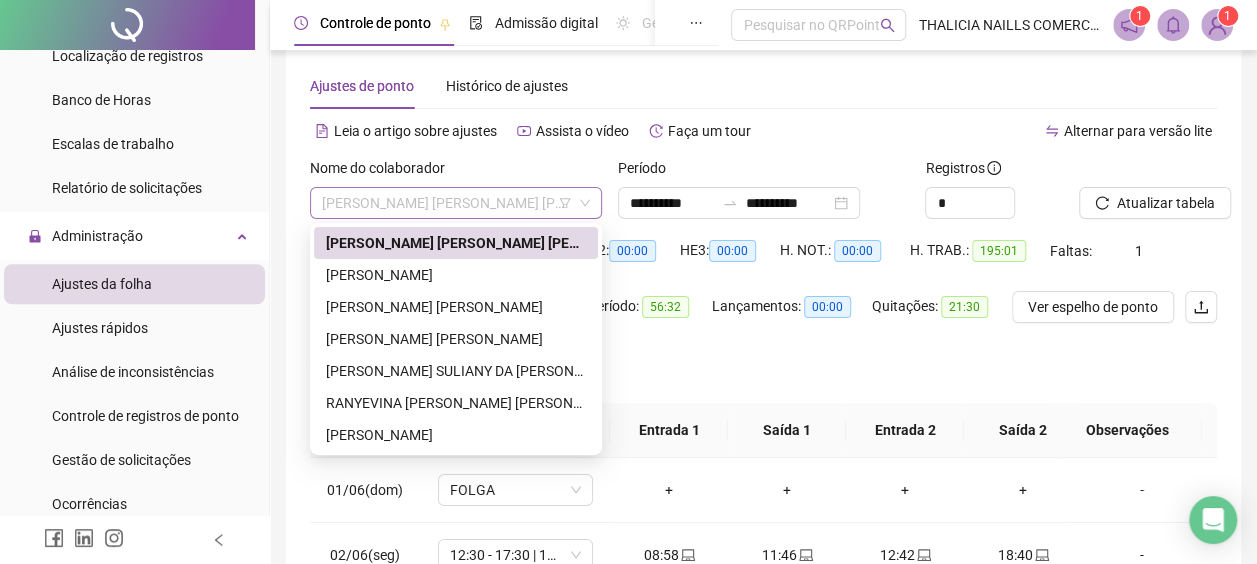 click on "[PERSON_NAME] [PERSON_NAME] [PERSON_NAME]" at bounding box center [456, 203] 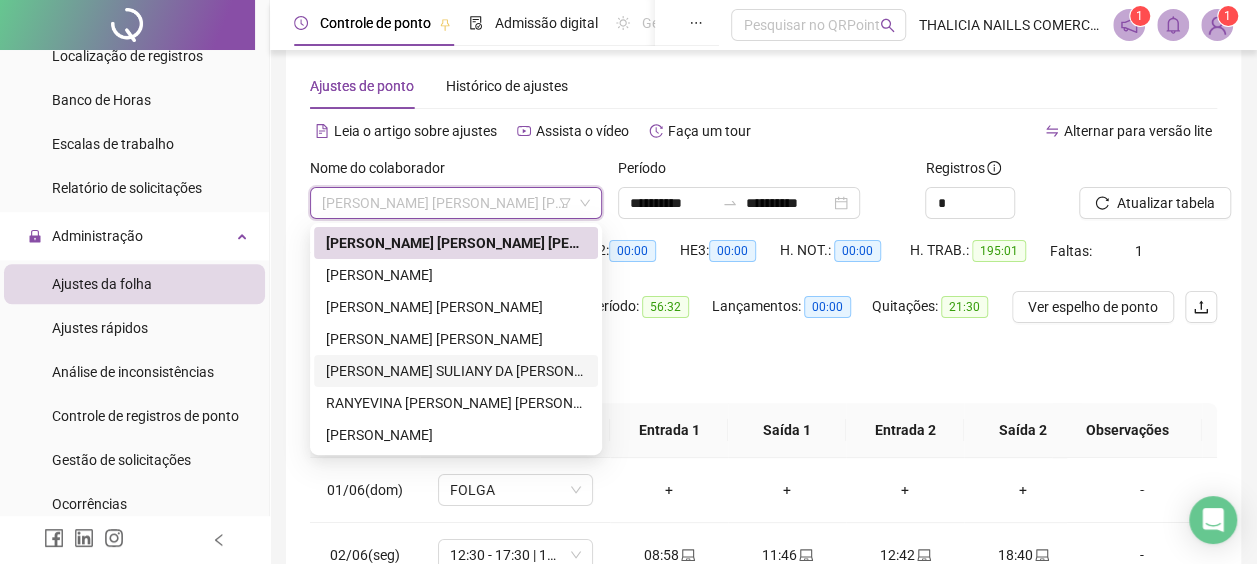 click on "[PERSON_NAME] SULIANY DA [PERSON_NAME]" at bounding box center [456, 371] 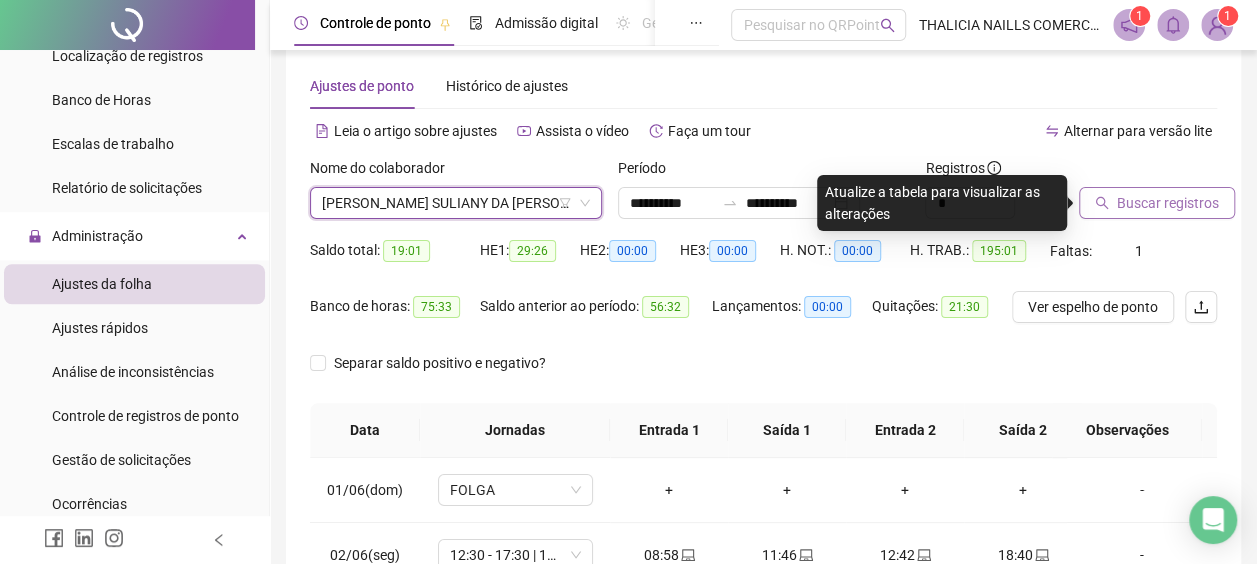 click on "Buscar registros" at bounding box center (1168, 203) 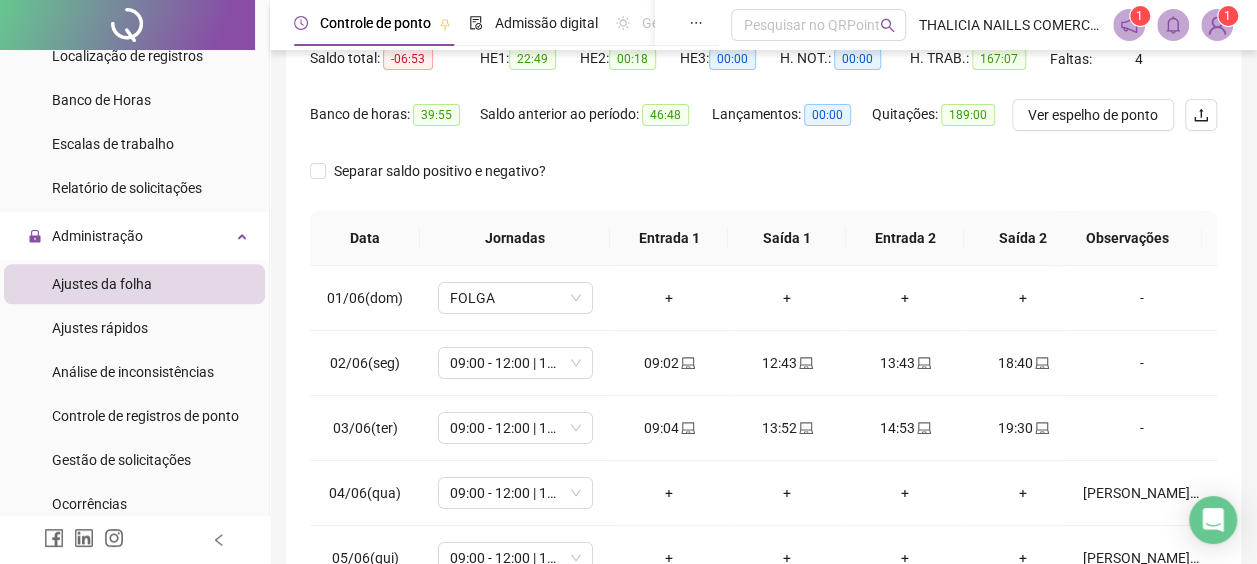 scroll, scrollTop: 227, scrollLeft: 0, axis: vertical 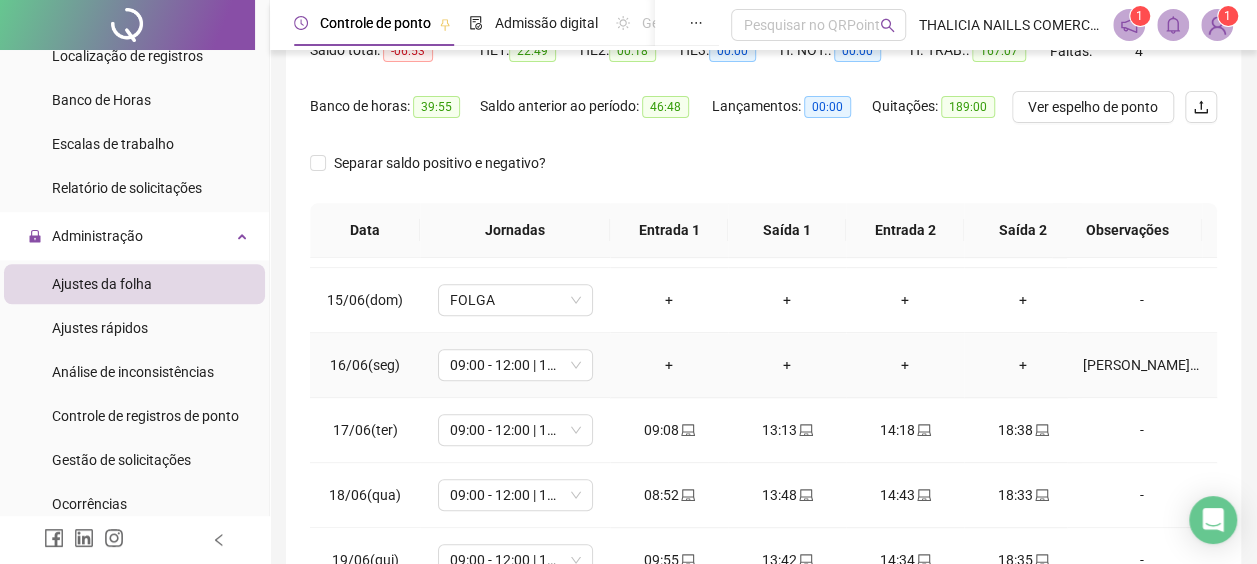 click on "[PERSON_NAME] para compensação" at bounding box center (1142, 365) 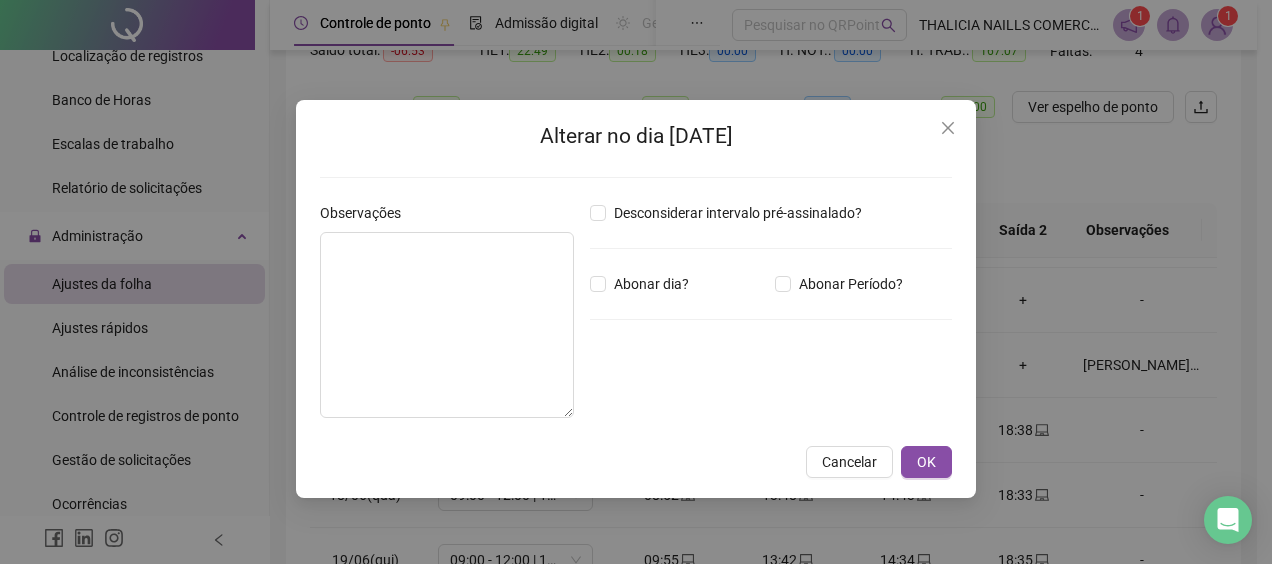 type on "**********" 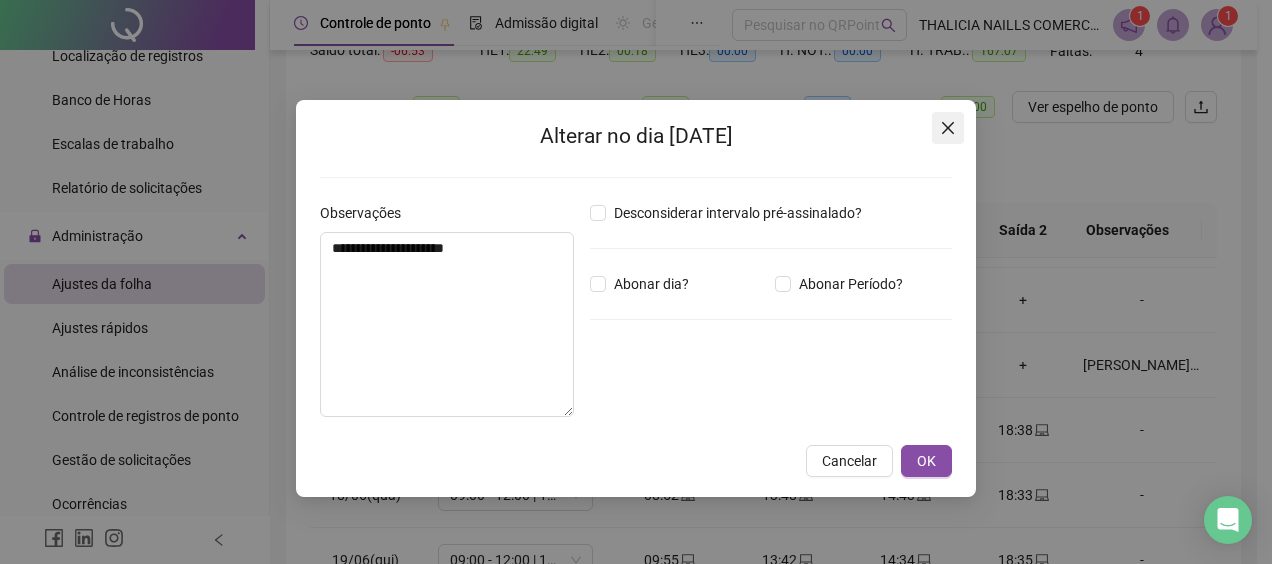 click at bounding box center [948, 128] 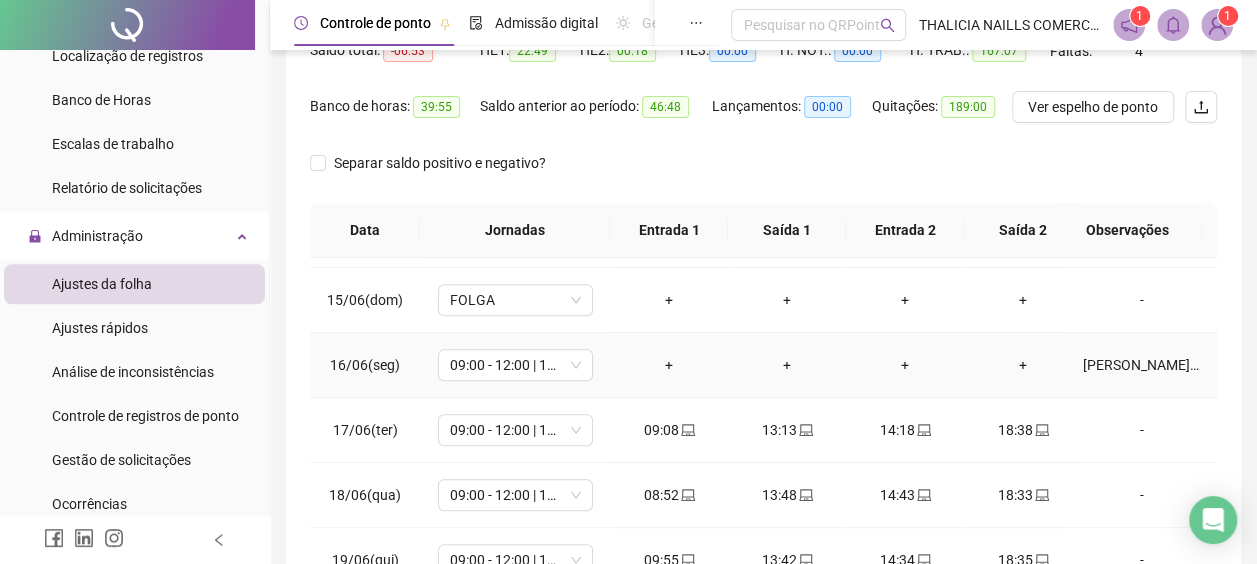 click on "[PERSON_NAME] para compensação" at bounding box center (1142, 365) 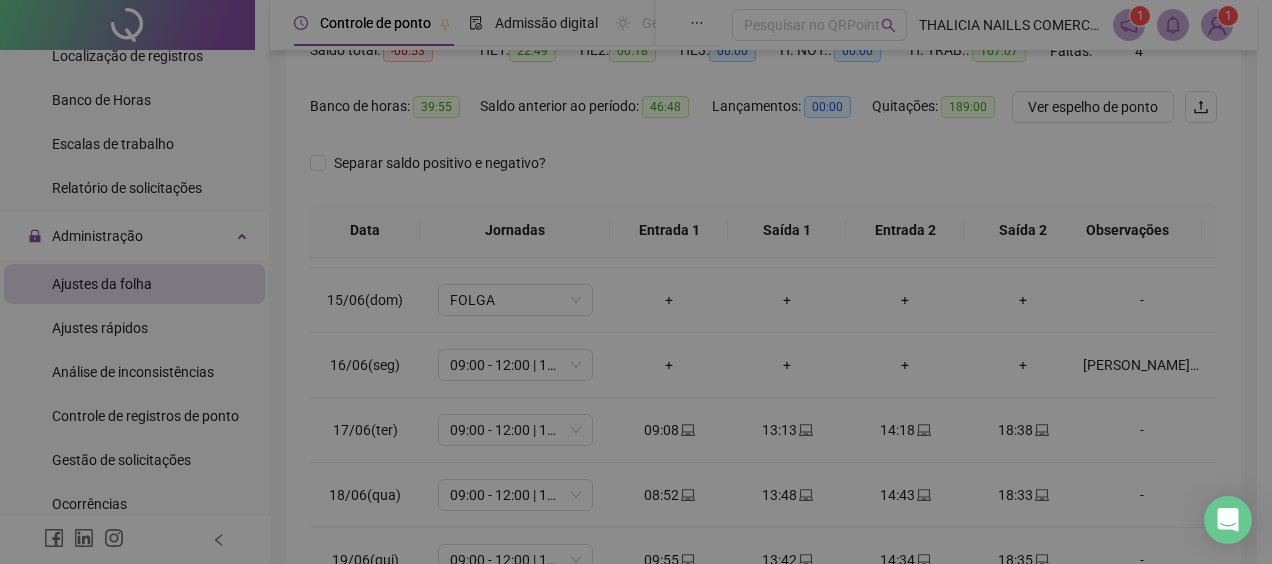 type on "**********" 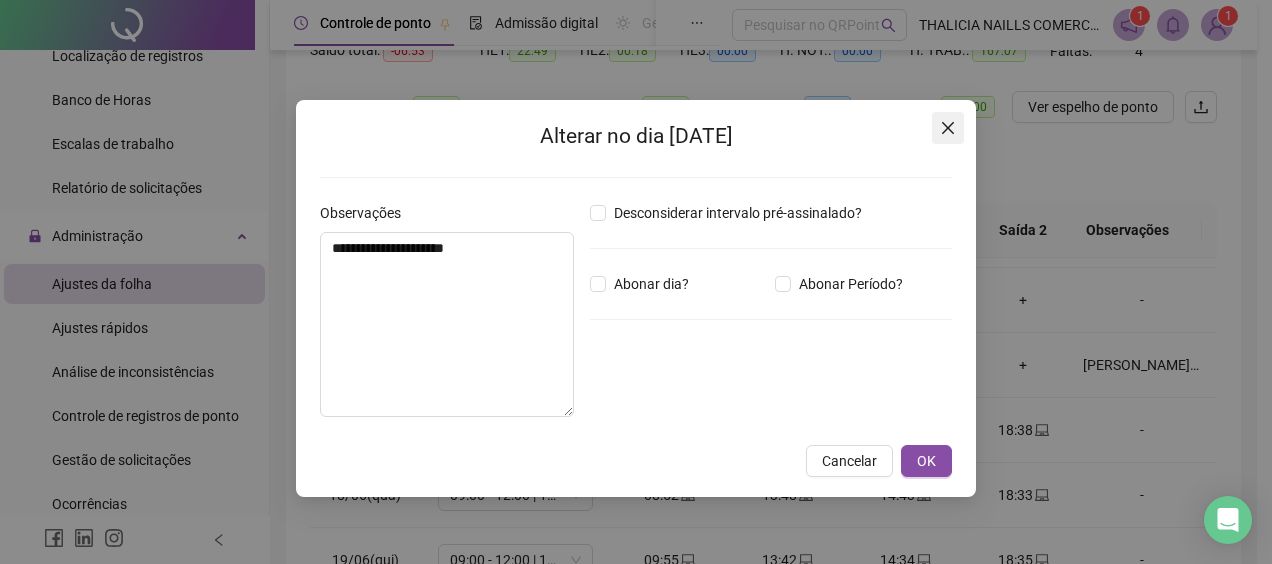 click 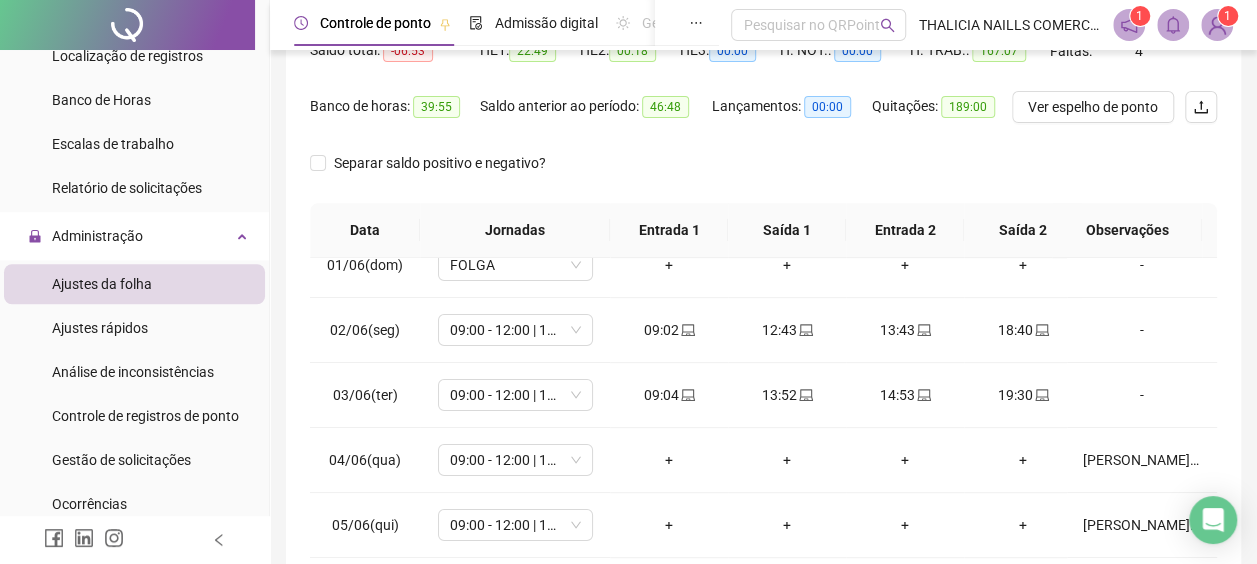 scroll, scrollTop: 0, scrollLeft: 0, axis: both 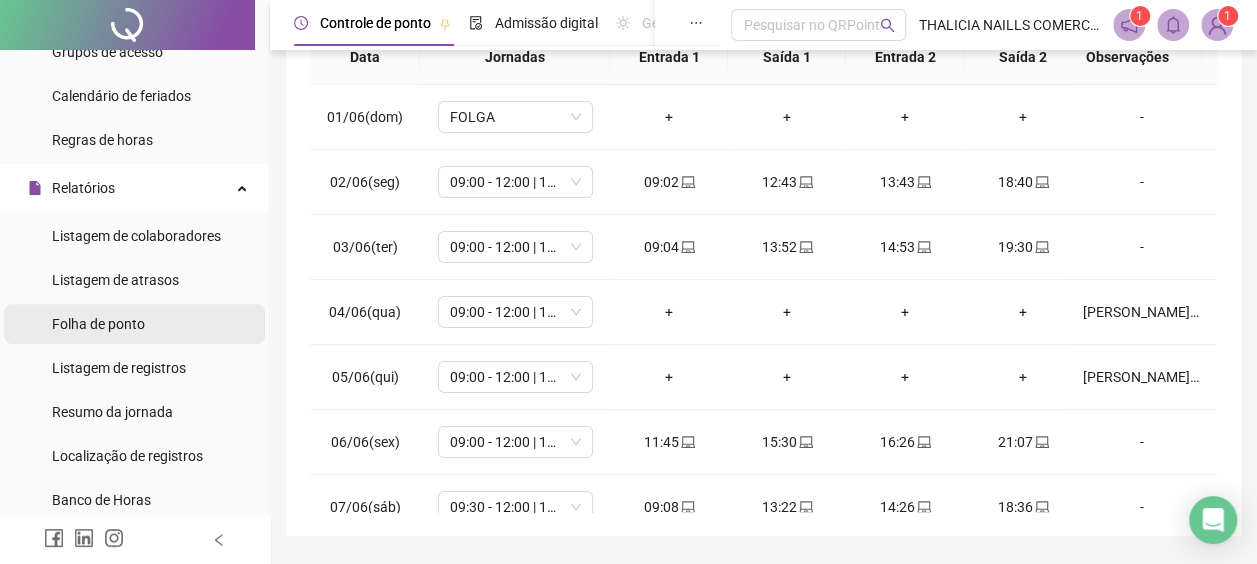 drag, startPoint x: 99, startPoint y: 349, endPoint x: 128, endPoint y: 316, distance: 43.931767 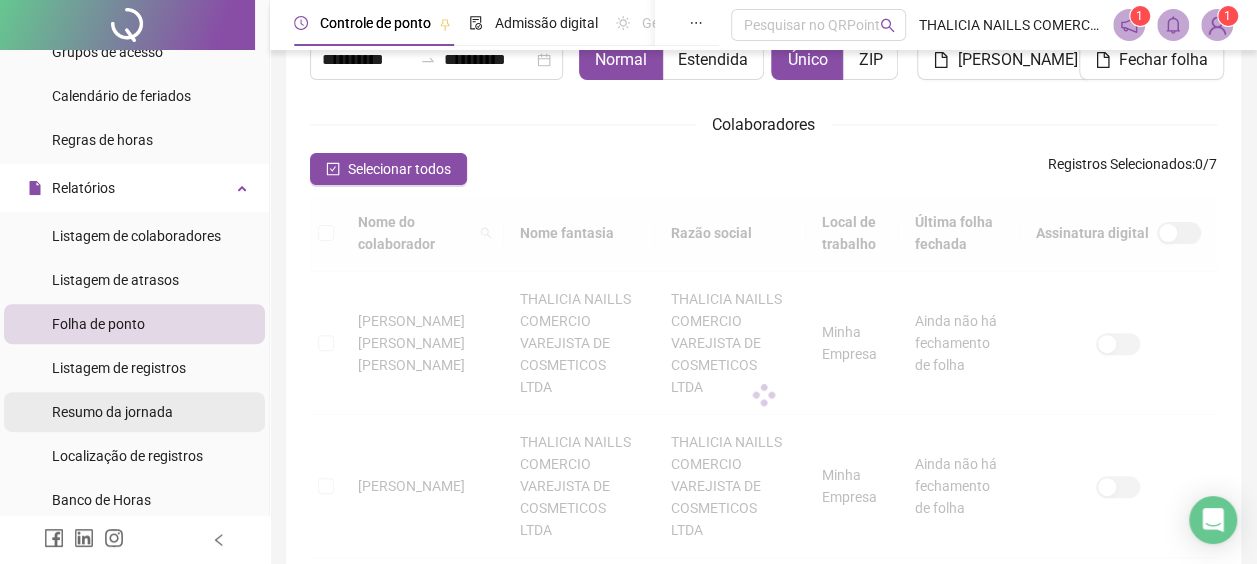 scroll, scrollTop: 127, scrollLeft: 0, axis: vertical 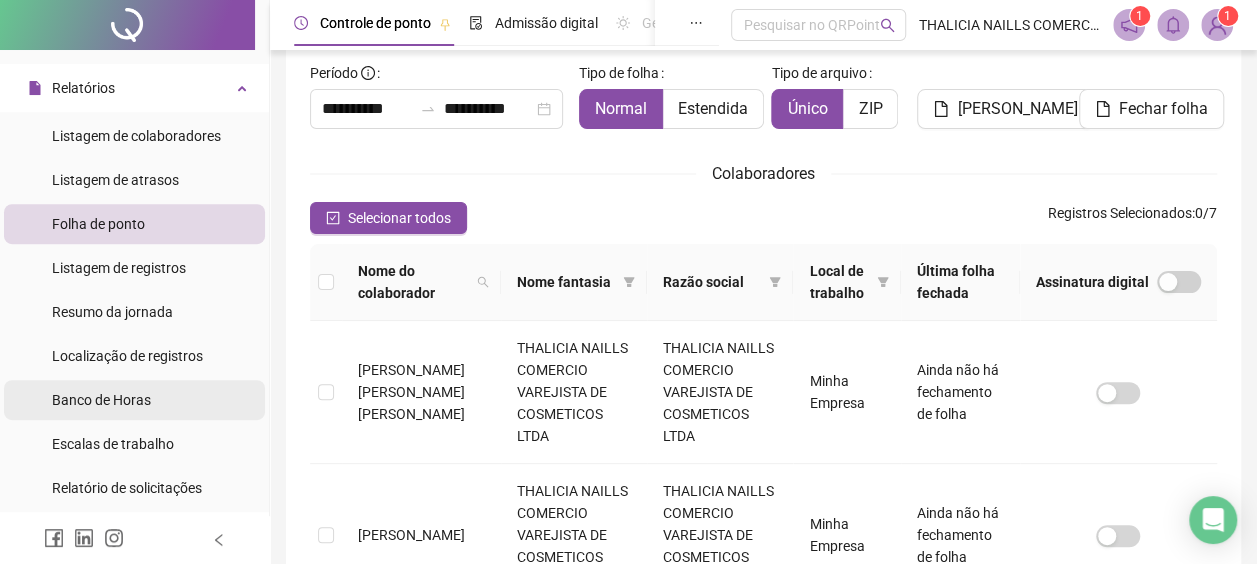 click on "Banco de Horas" at bounding box center (101, 400) 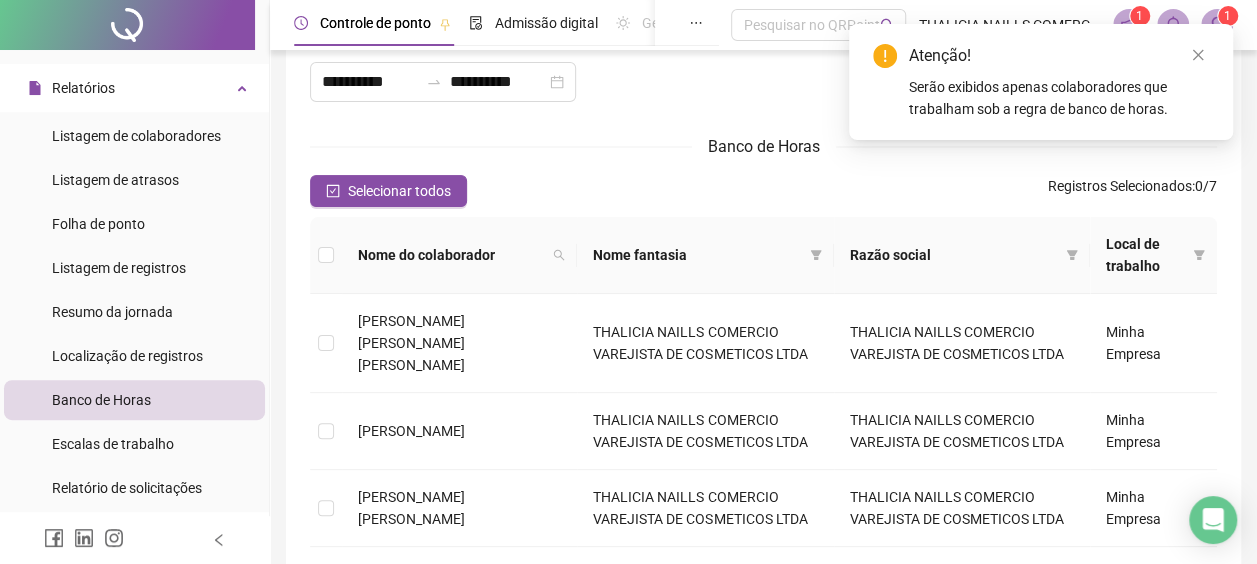 scroll, scrollTop: 127, scrollLeft: 0, axis: vertical 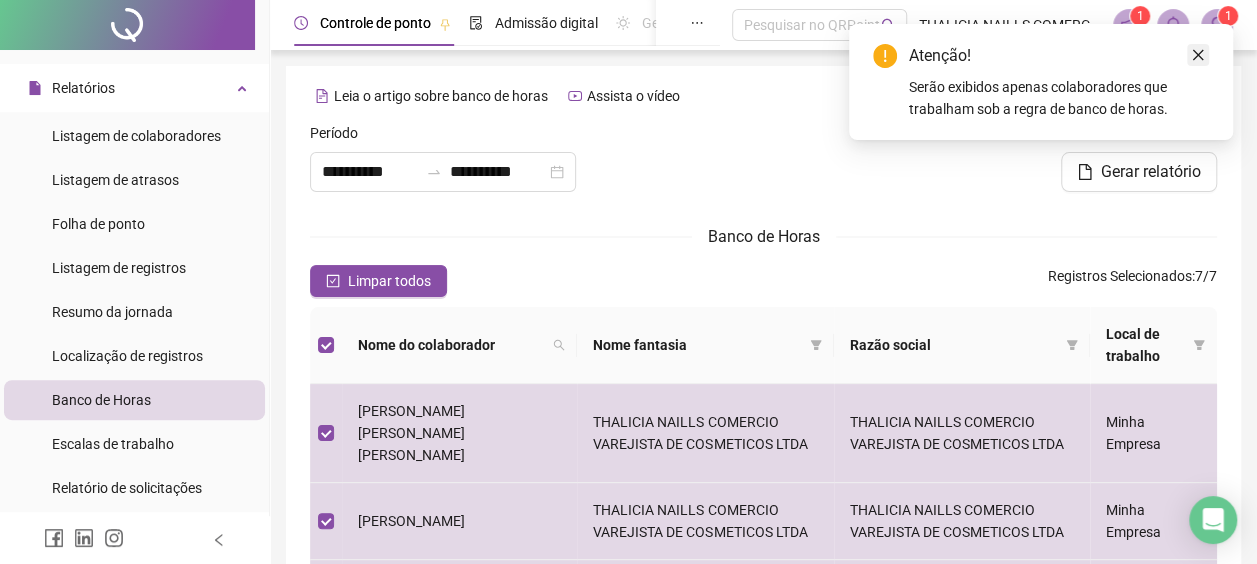 click at bounding box center (1198, 55) 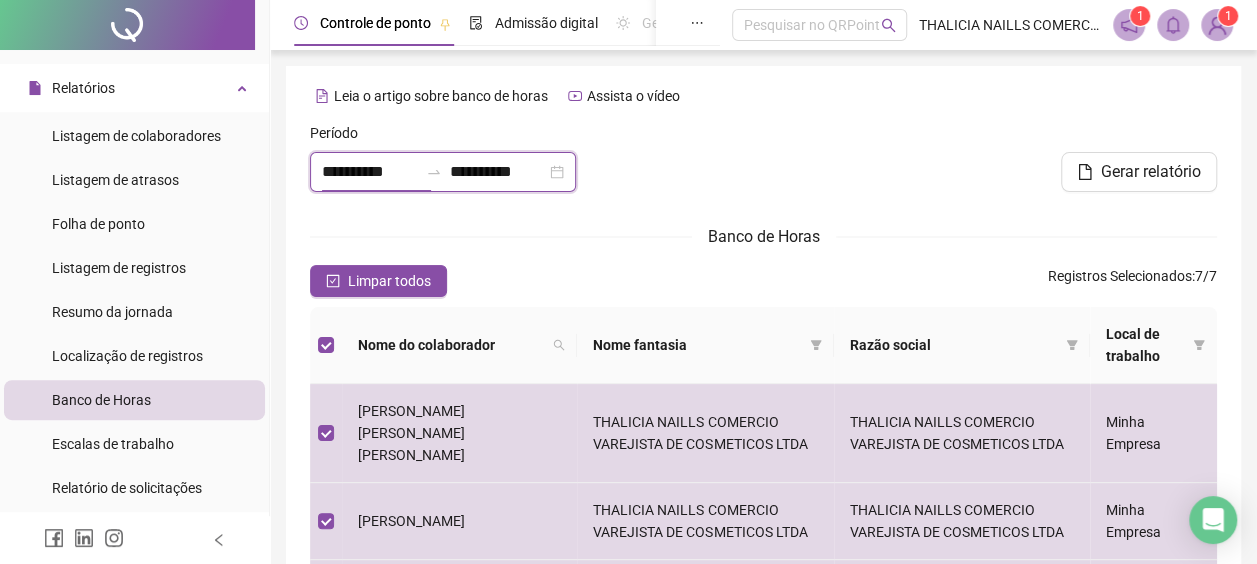 drag, startPoint x: 405, startPoint y: 170, endPoint x: 305, endPoint y: 172, distance: 100.02 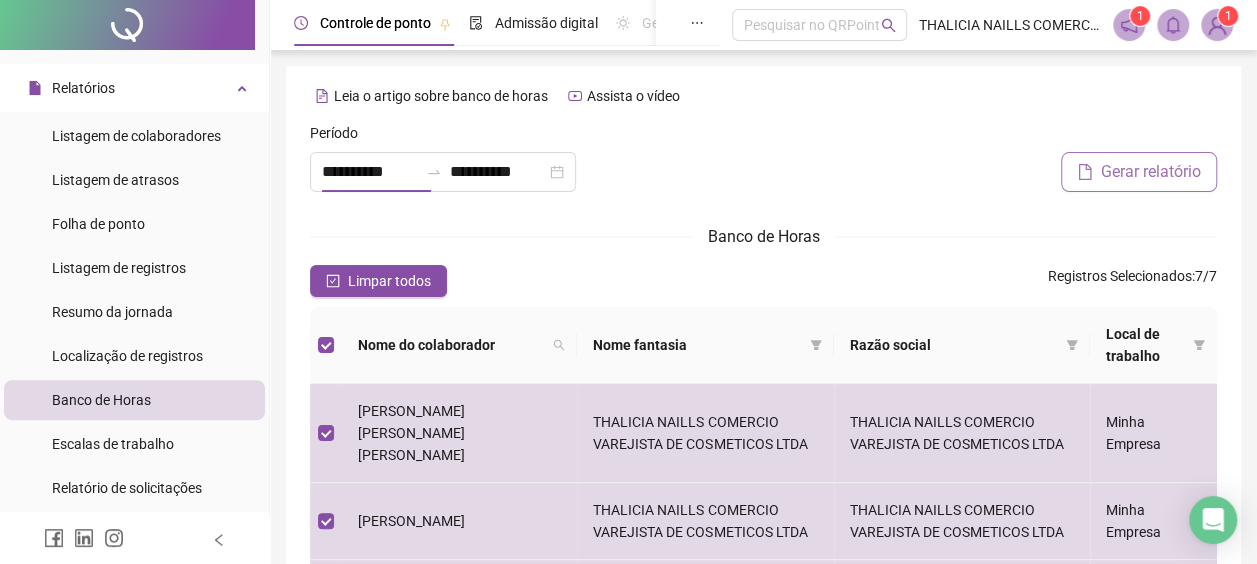 click on "Gerar relatório" at bounding box center [1151, 172] 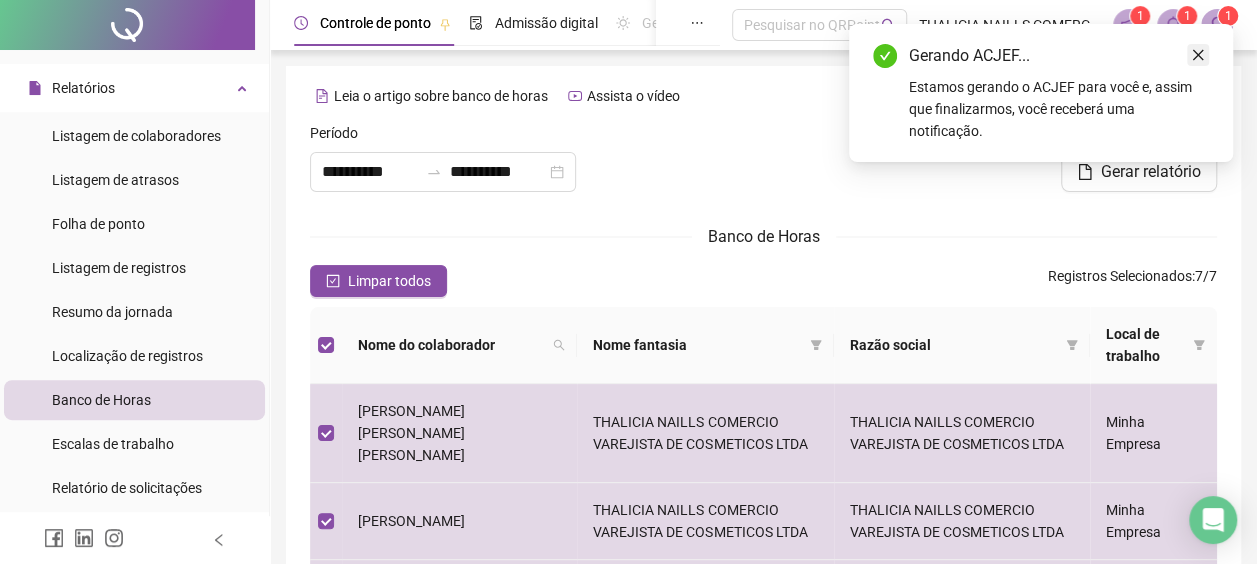 click 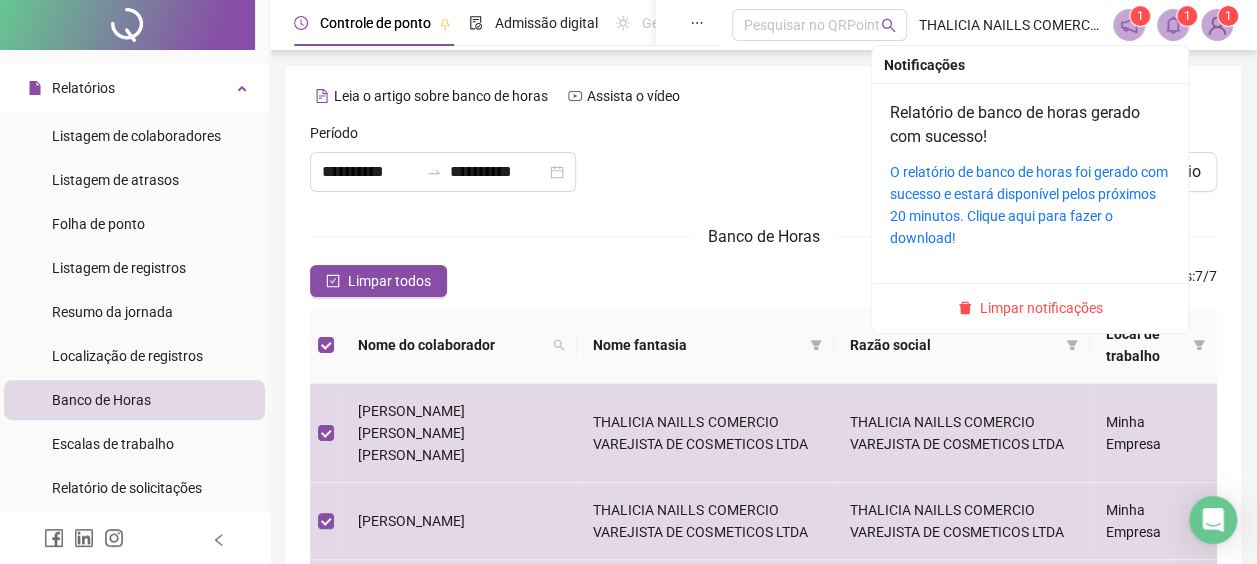 click 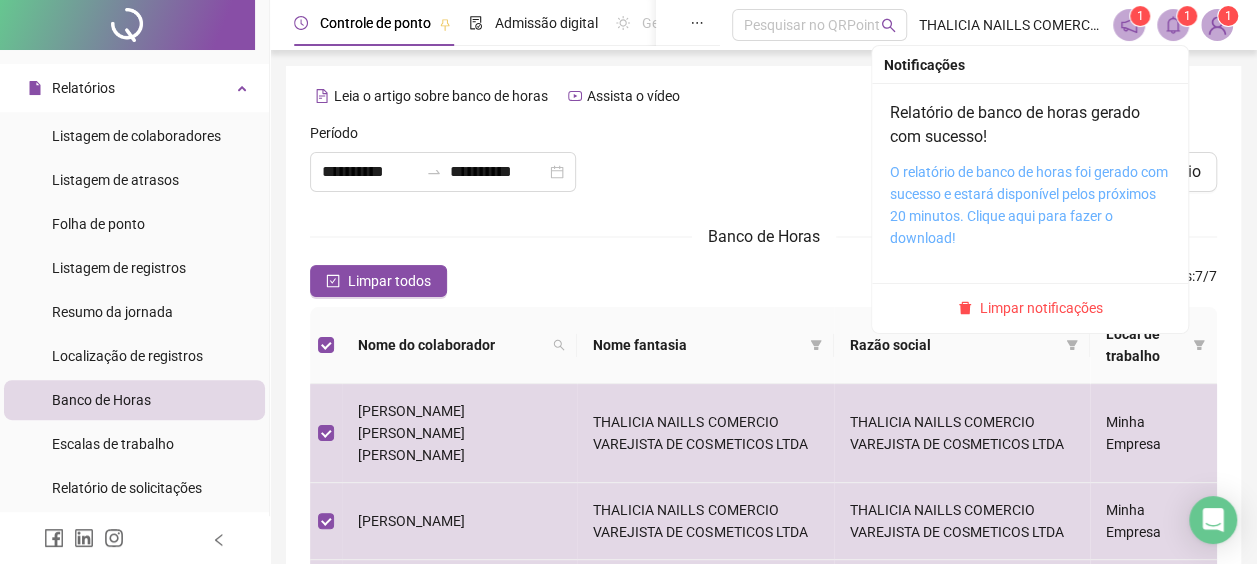 click on "O relatório de banco de horas foi gerado com sucesso e estará disponível pelos próximos 20 minutos.
Clique aqui para fazer o download!" at bounding box center (1029, 205) 